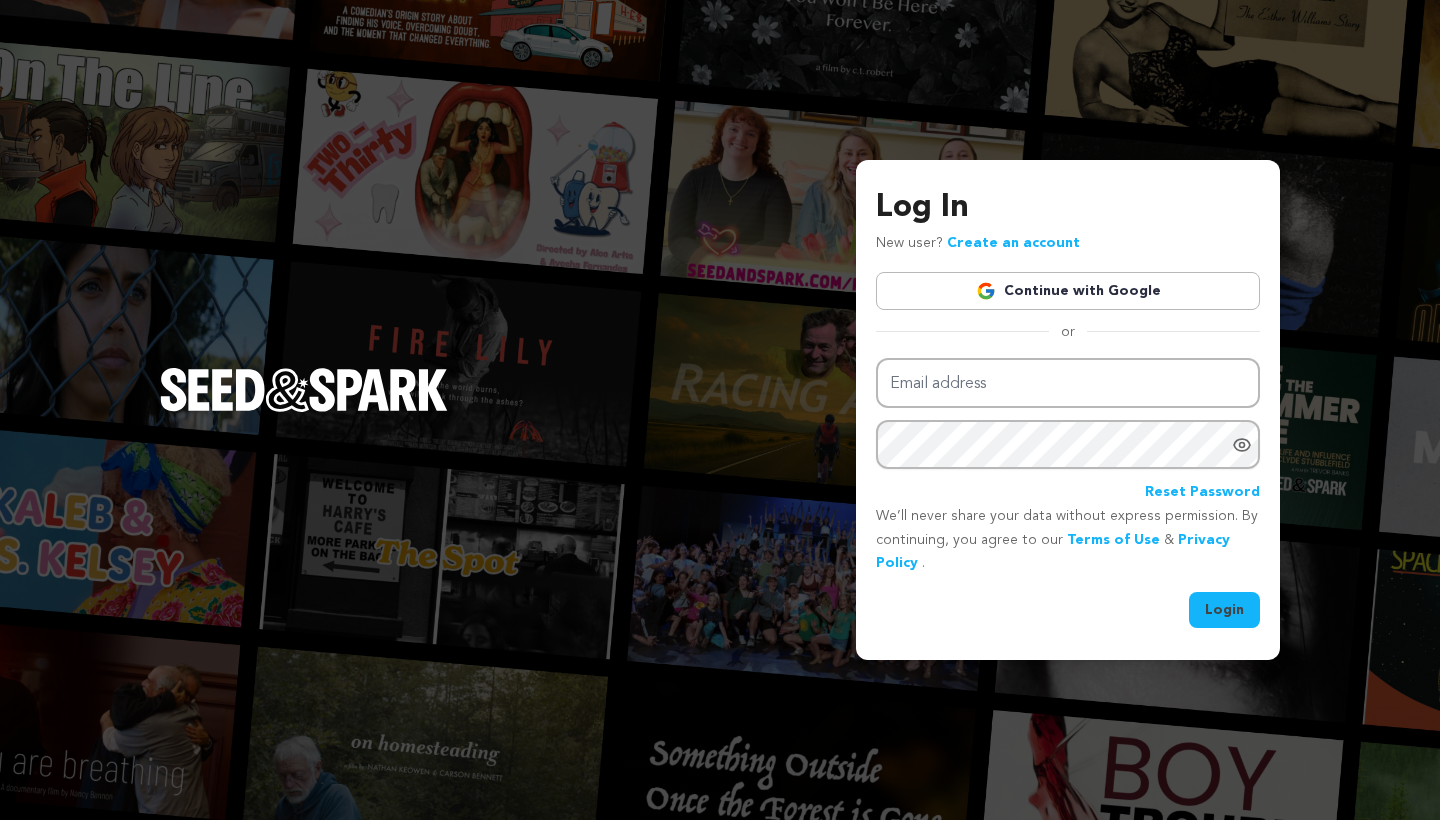 scroll, scrollTop: 0, scrollLeft: 0, axis: both 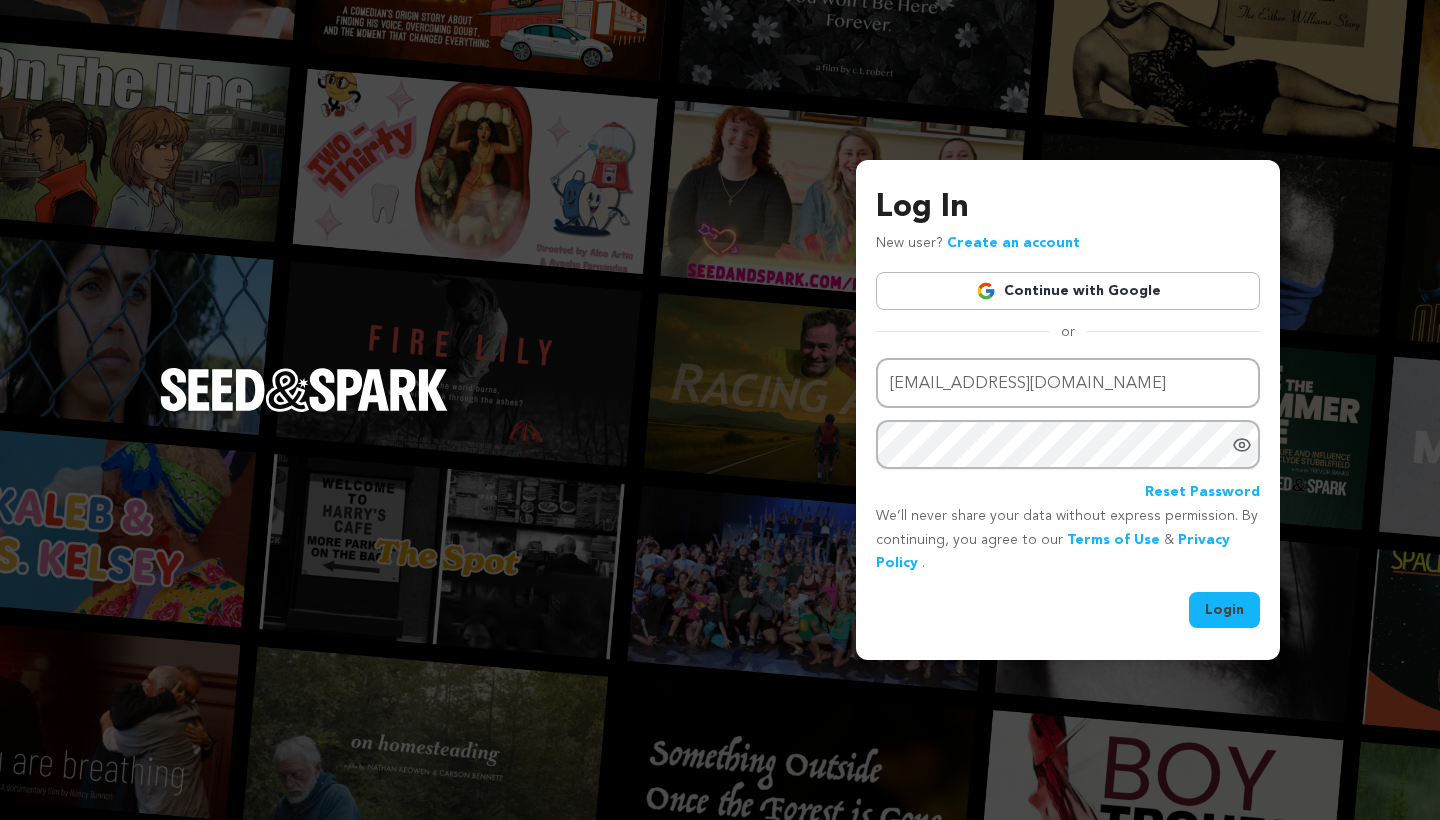 type on "doryfletch@msn.com" 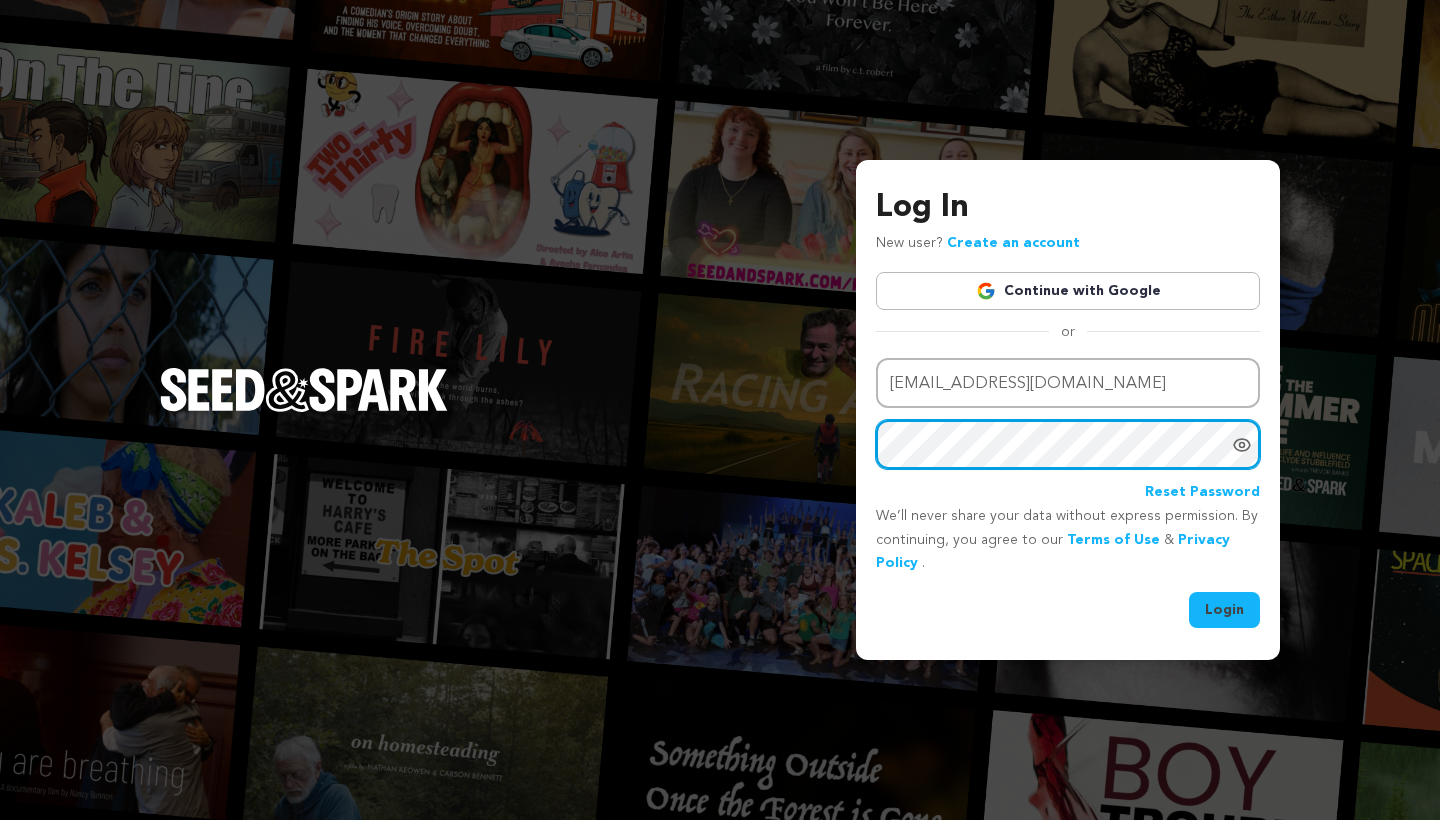 click on "Login" at bounding box center [1224, 610] 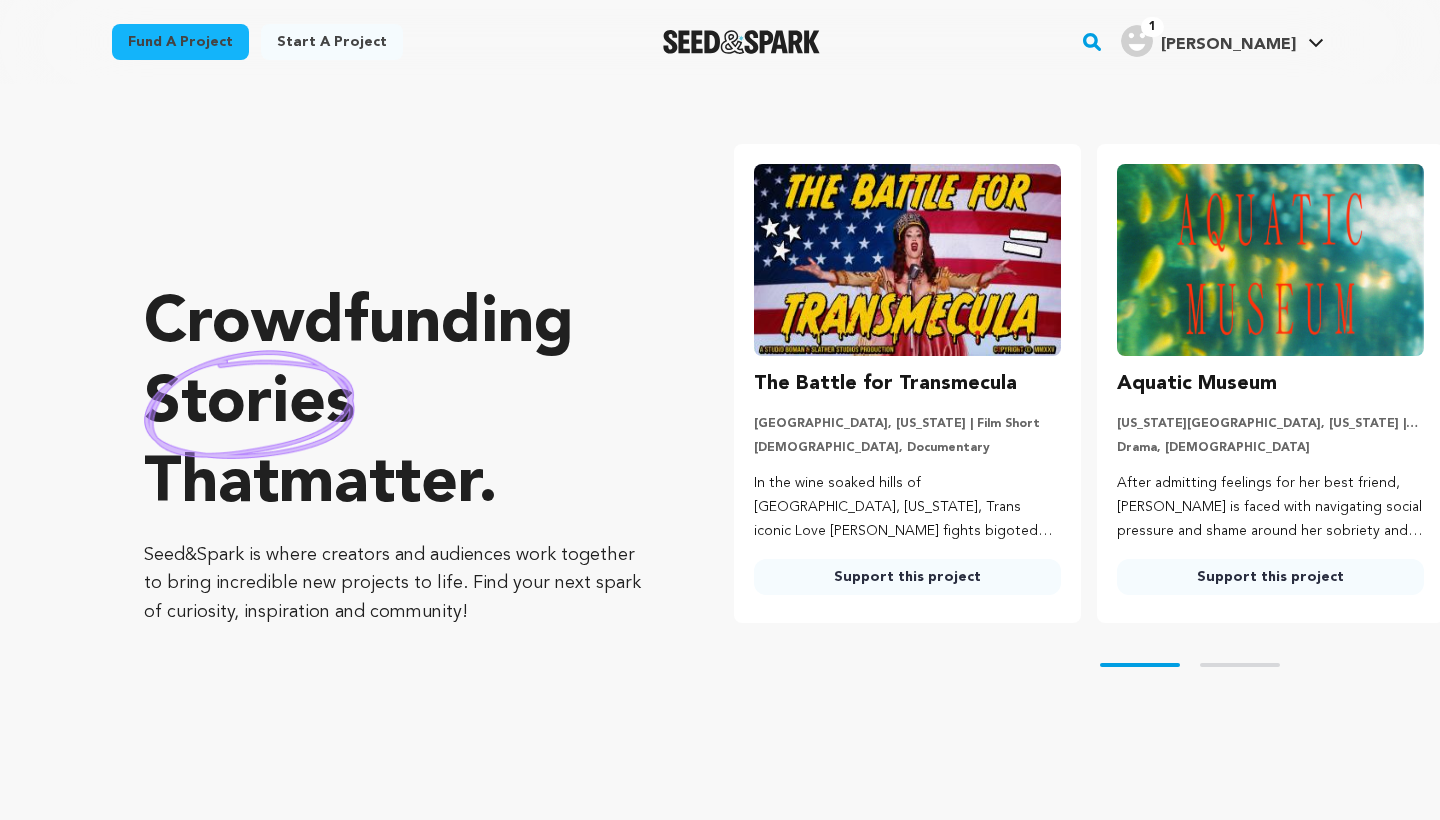 scroll, scrollTop: 0, scrollLeft: 0, axis: both 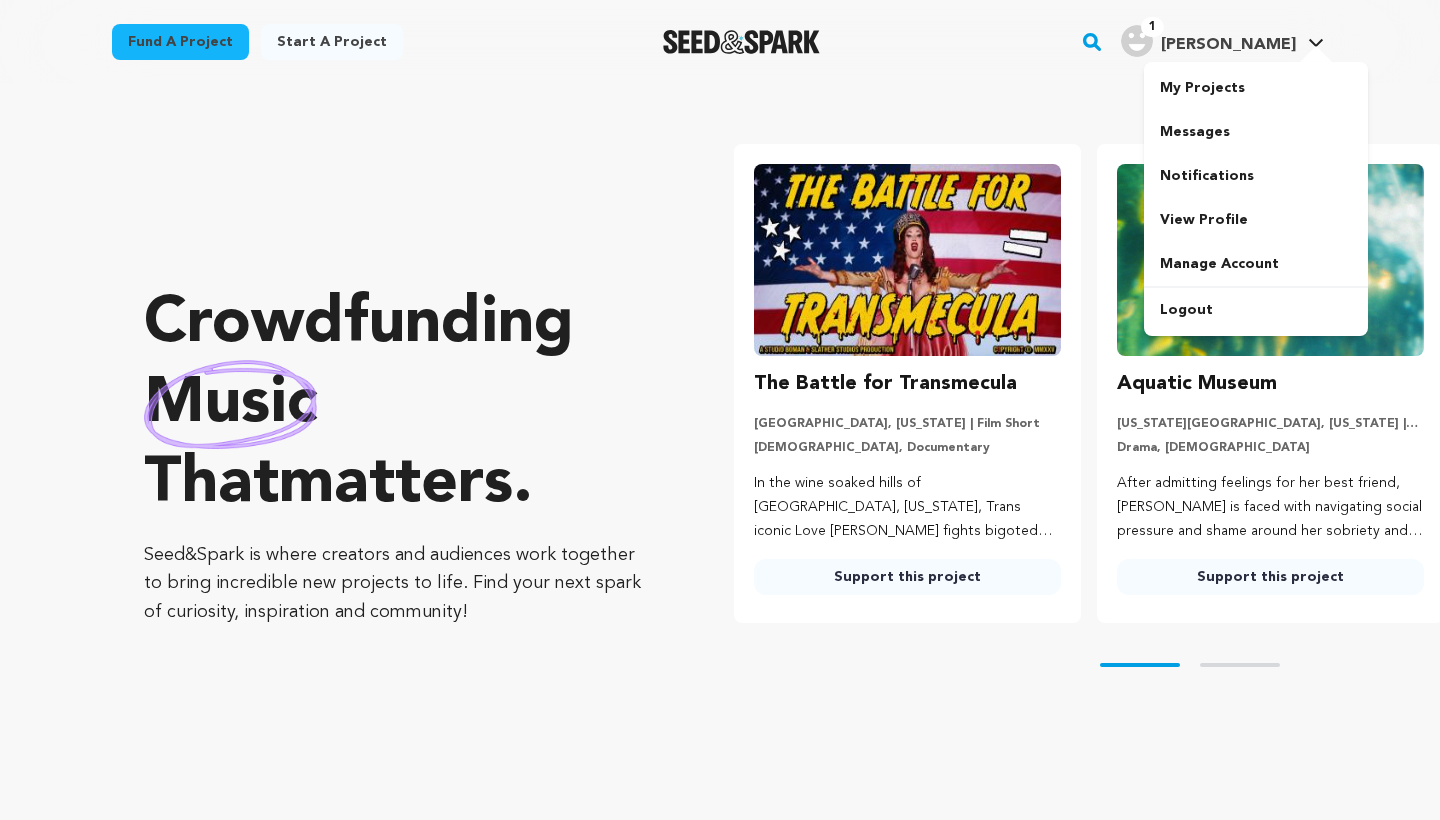 click on "1
Dory F.
Dory F." at bounding box center [1222, 39] 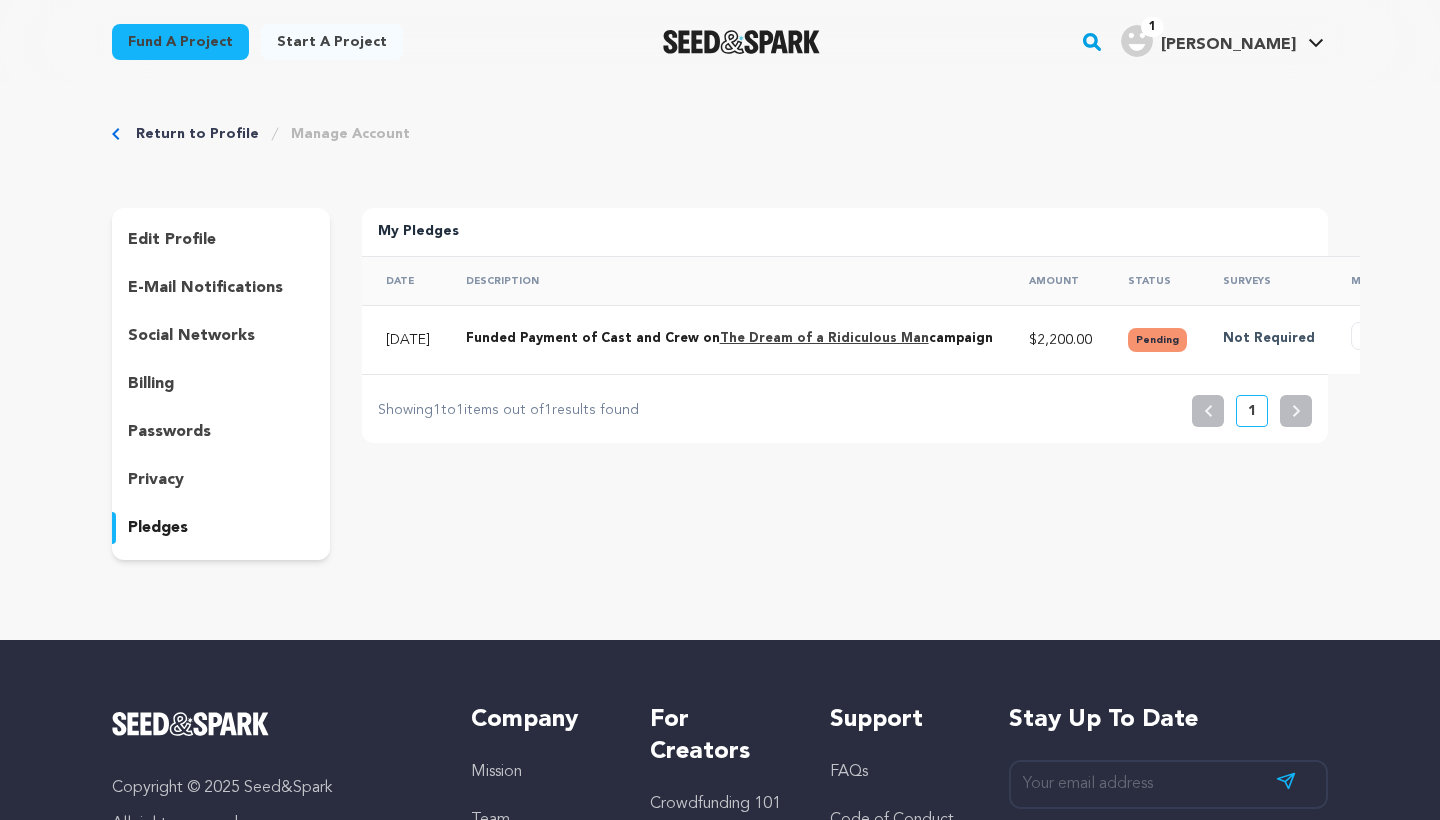 scroll, scrollTop: 0, scrollLeft: 0, axis: both 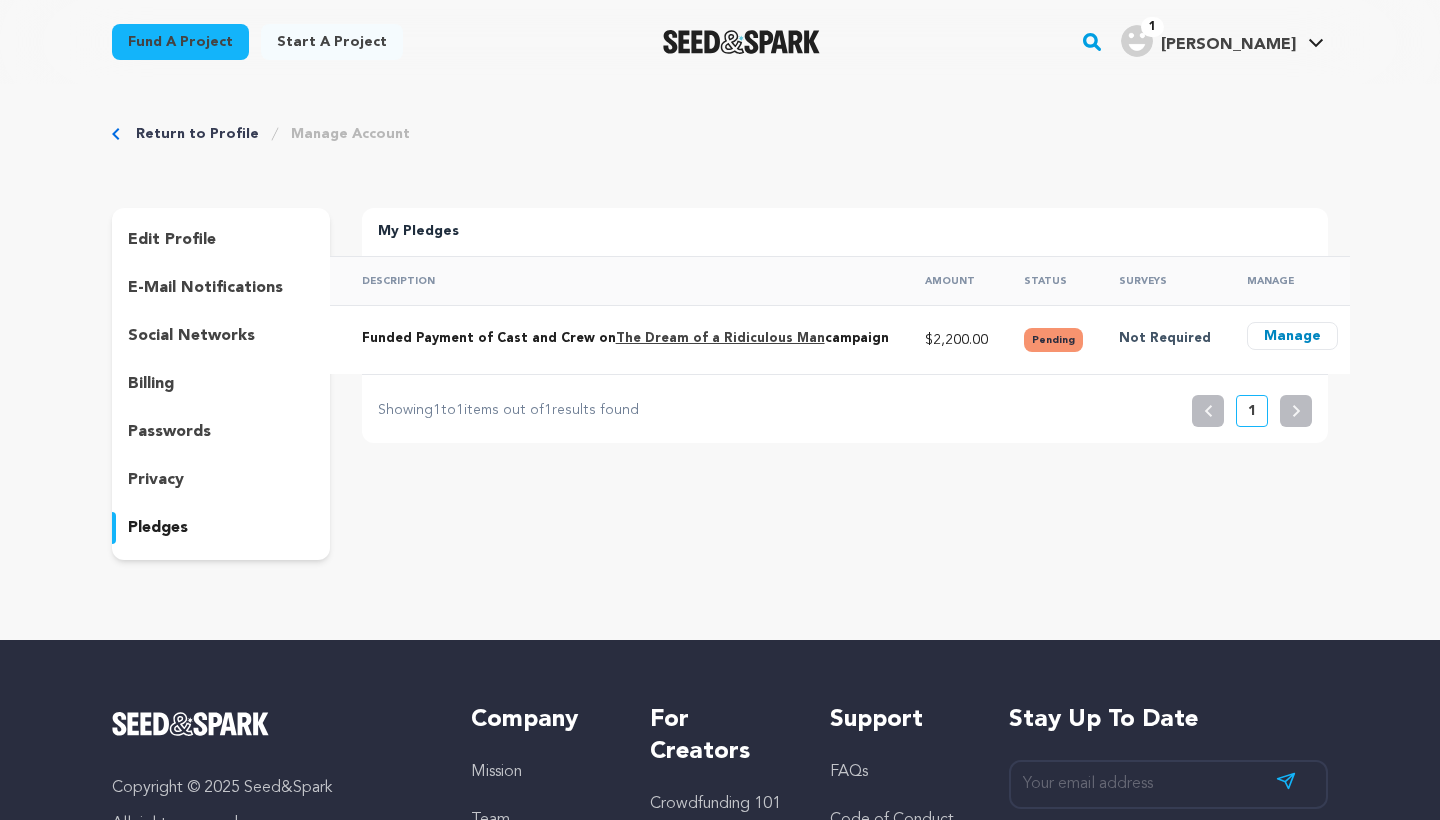 click on "Manage" at bounding box center [1292, 336] 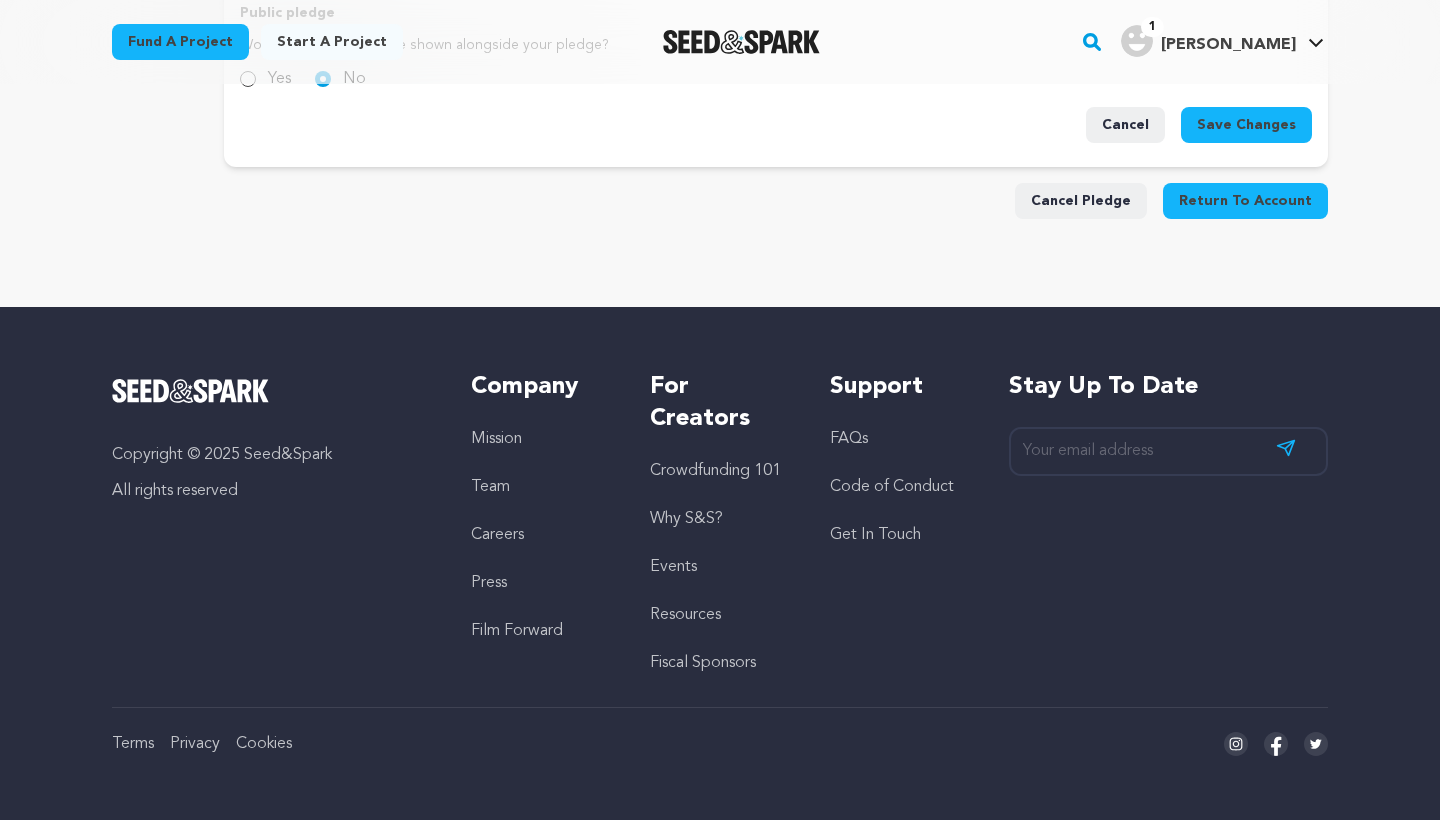 scroll, scrollTop: 1668, scrollLeft: 0, axis: vertical 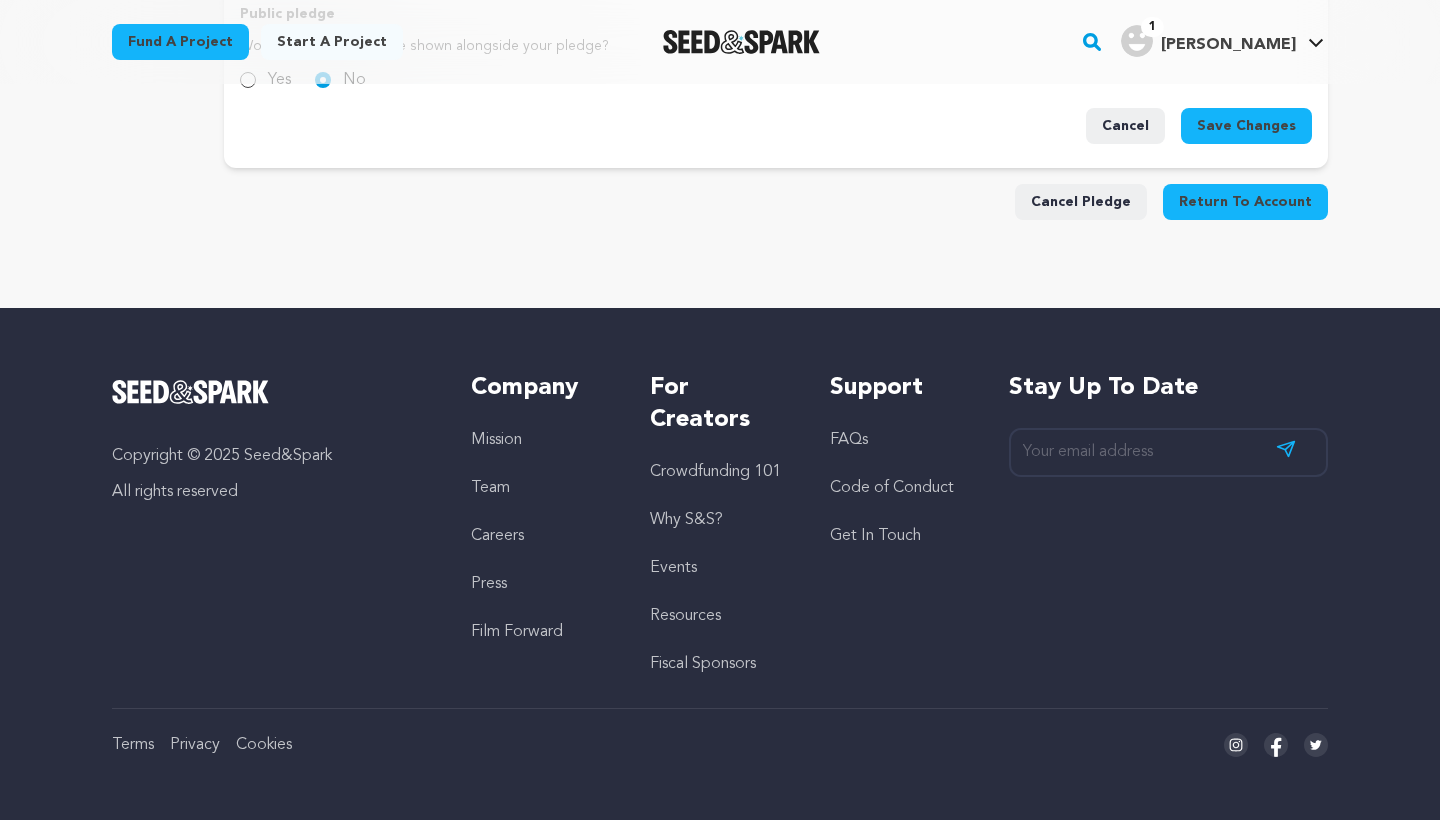 click on "Cancel Pledge" at bounding box center [1081, 202] 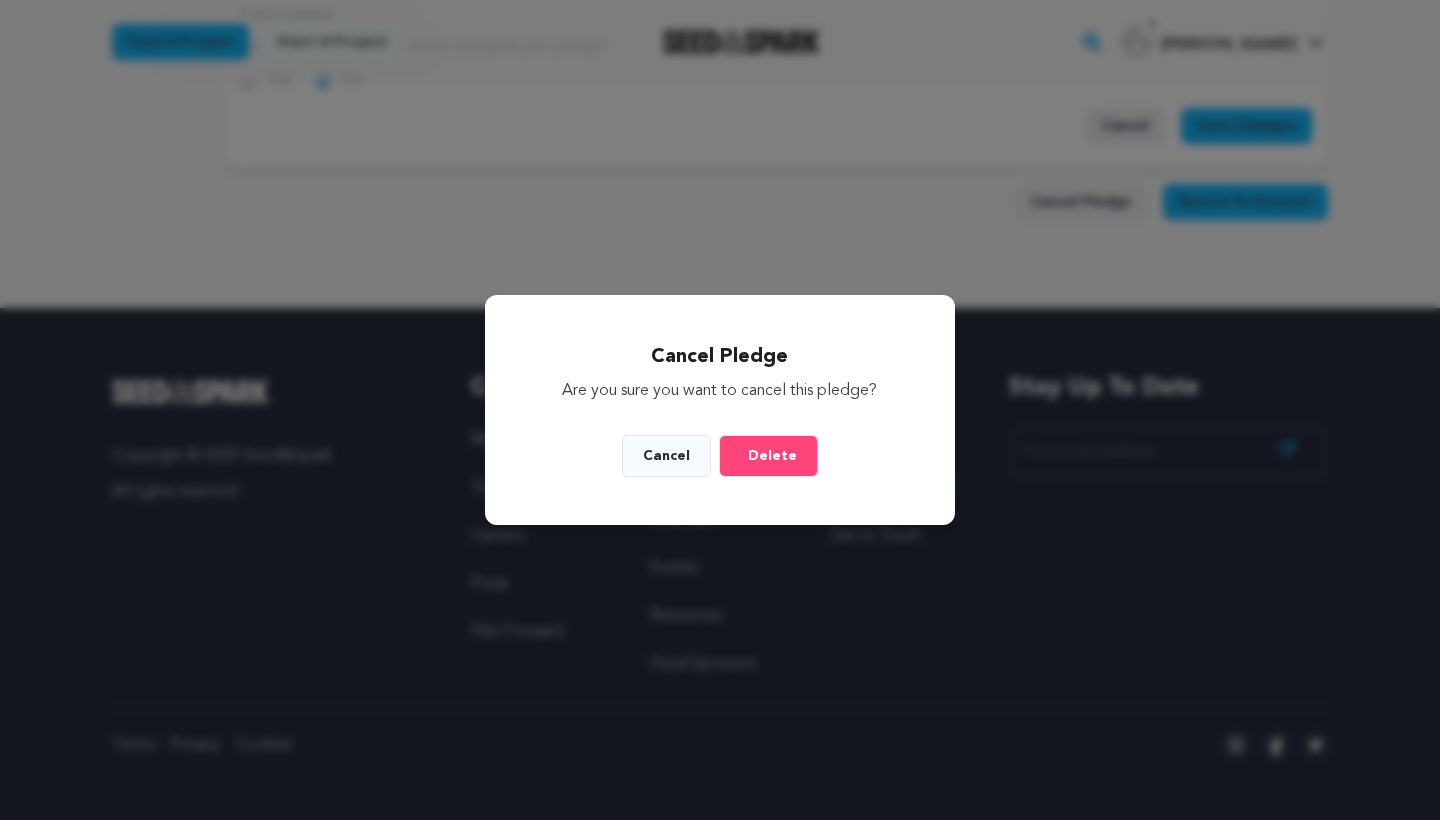 click on "Delete" at bounding box center (772, 456) 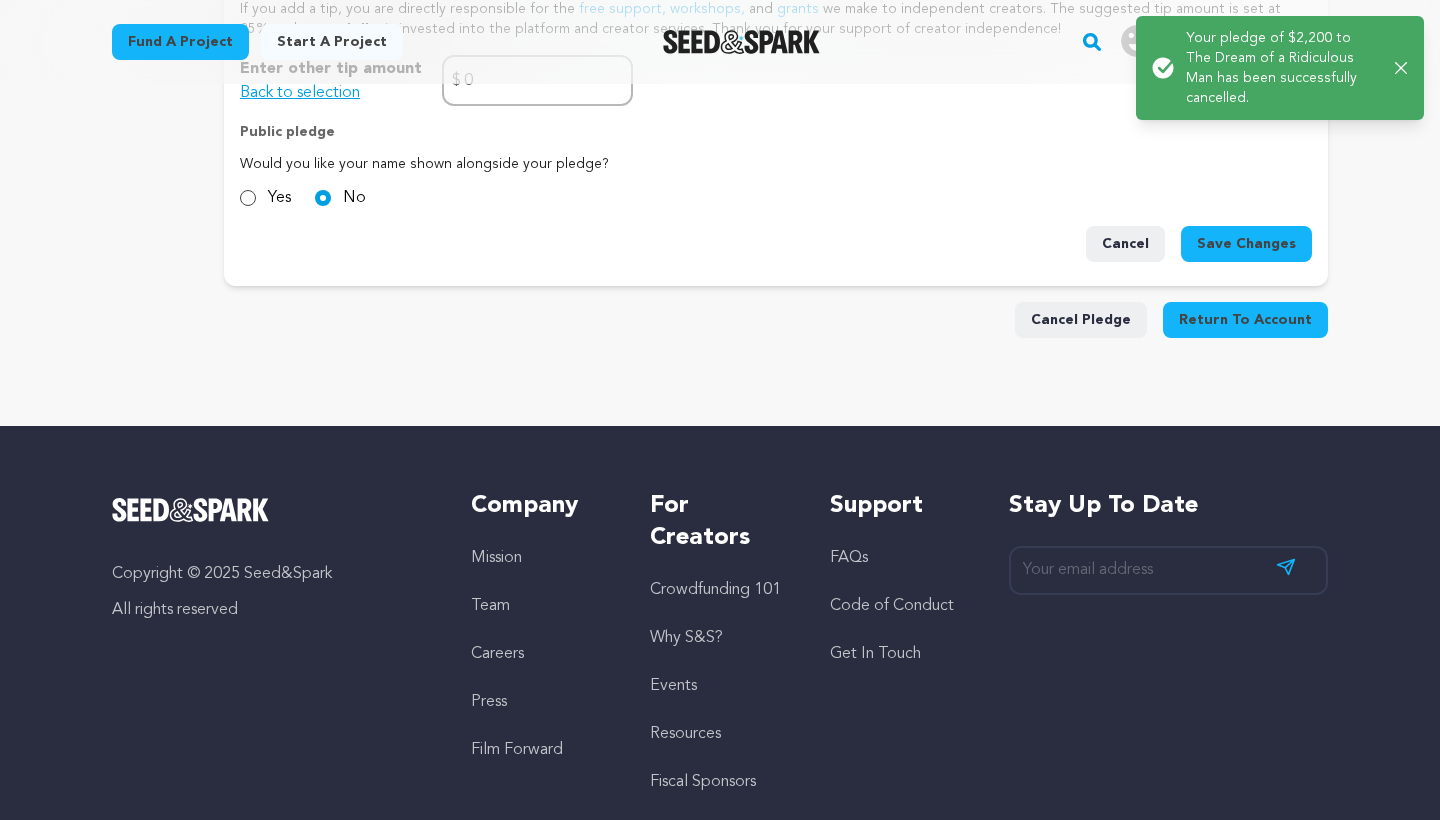 scroll, scrollTop: 1465, scrollLeft: 0, axis: vertical 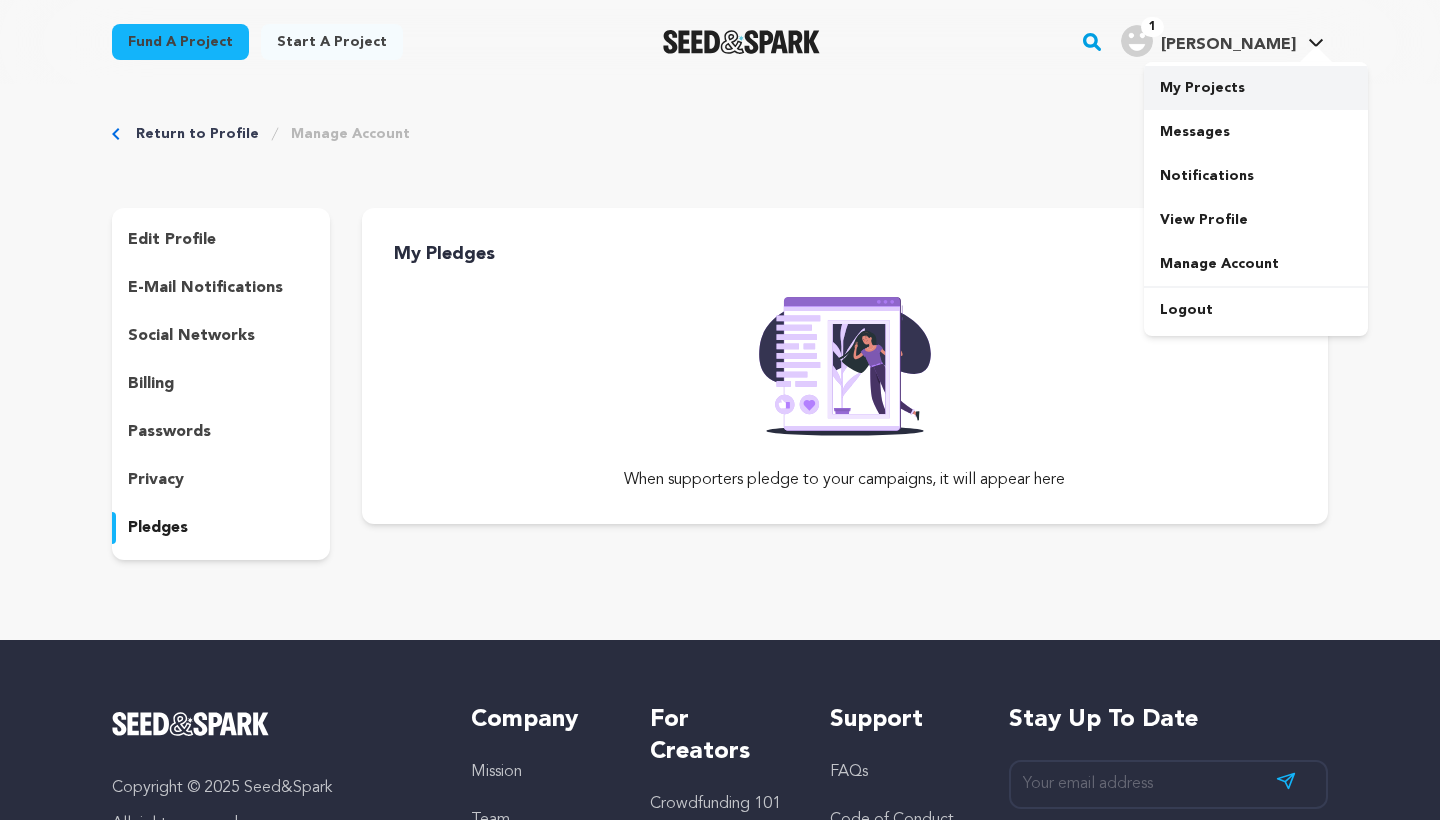 click on "My Projects" at bounding box center (1256, 88) 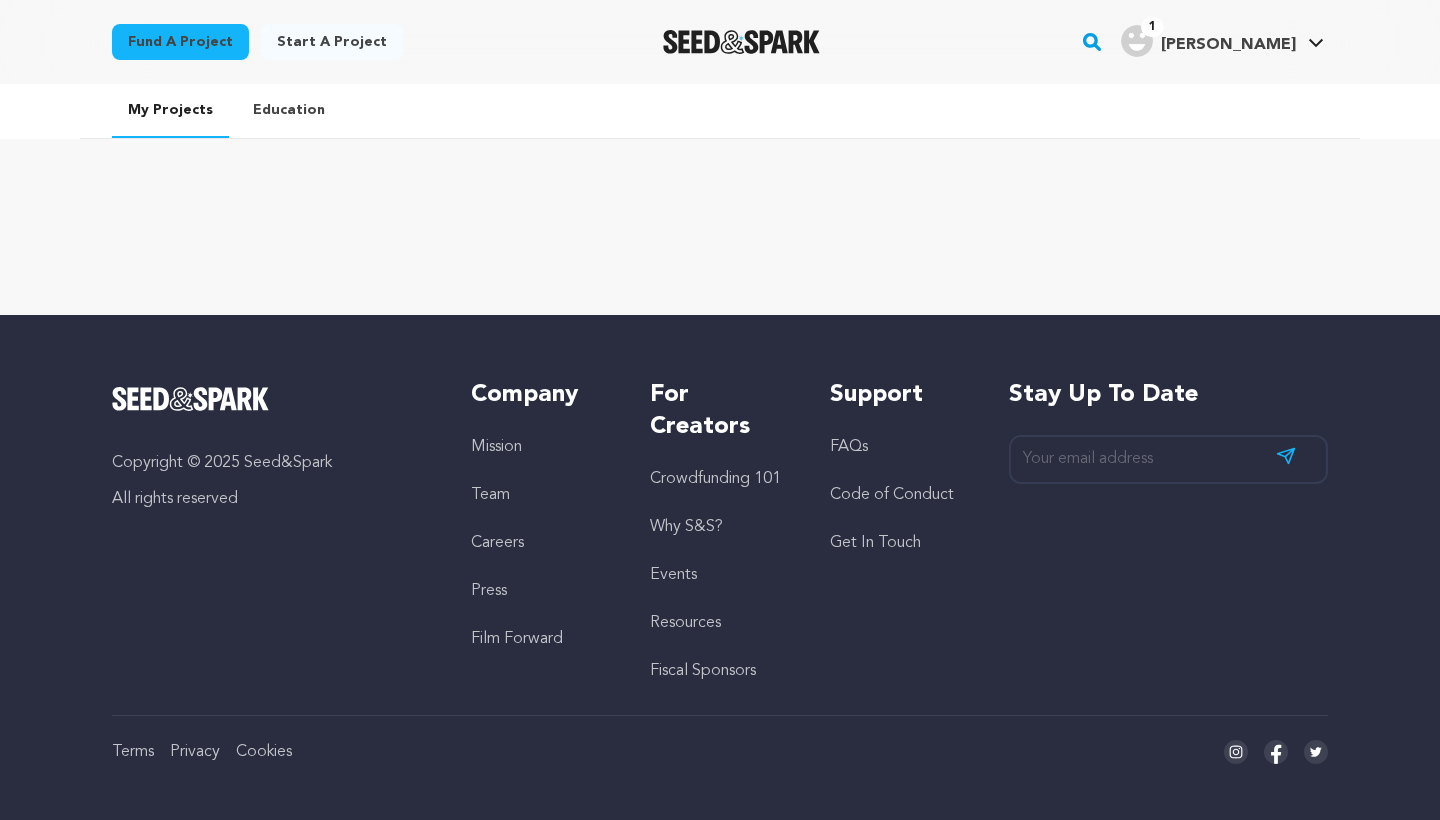 scroll, scrollTop: 0, scrollLeft: 0, axis: both 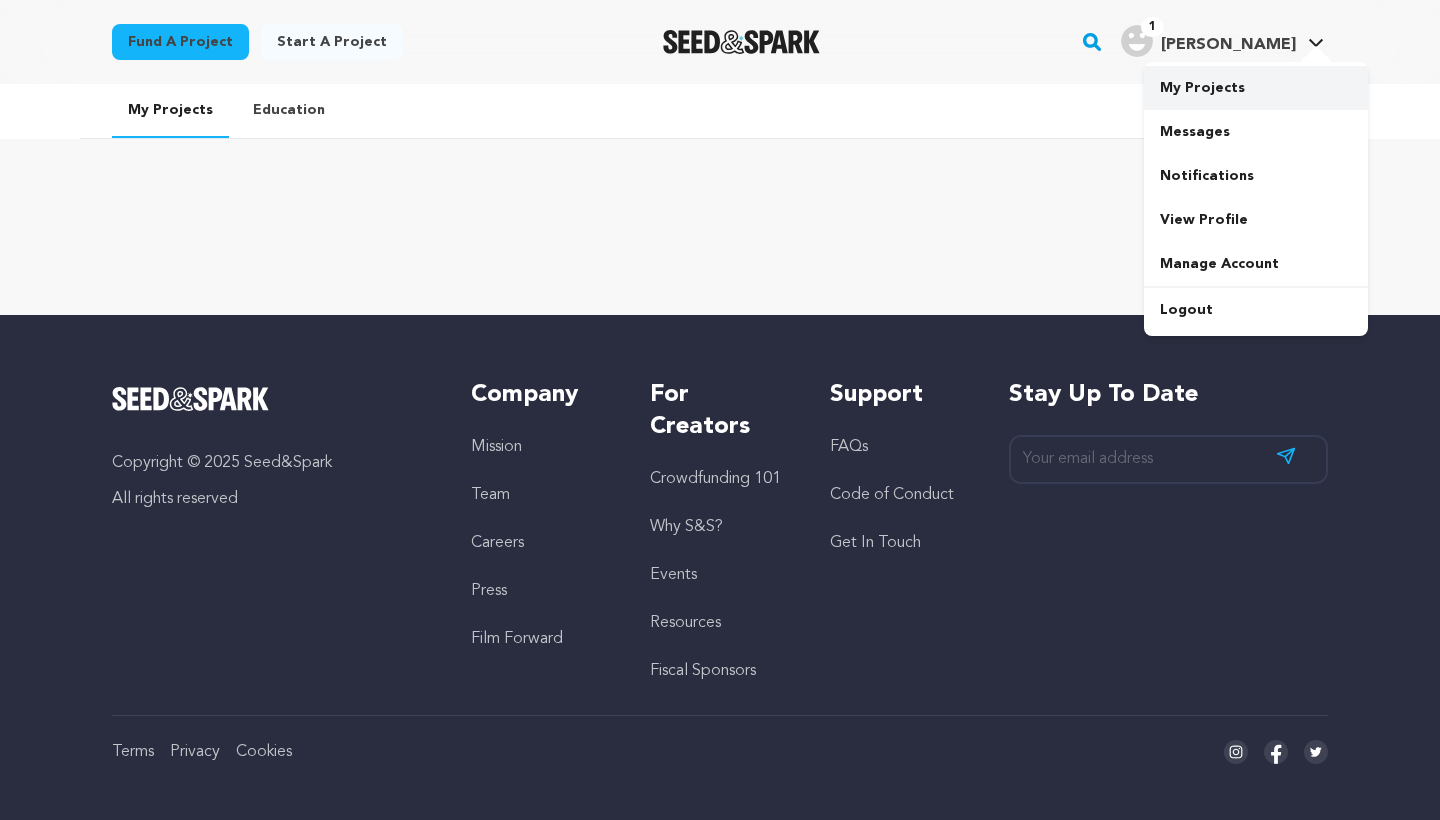 click on "My Projects" at bounding box center [1256, 88] 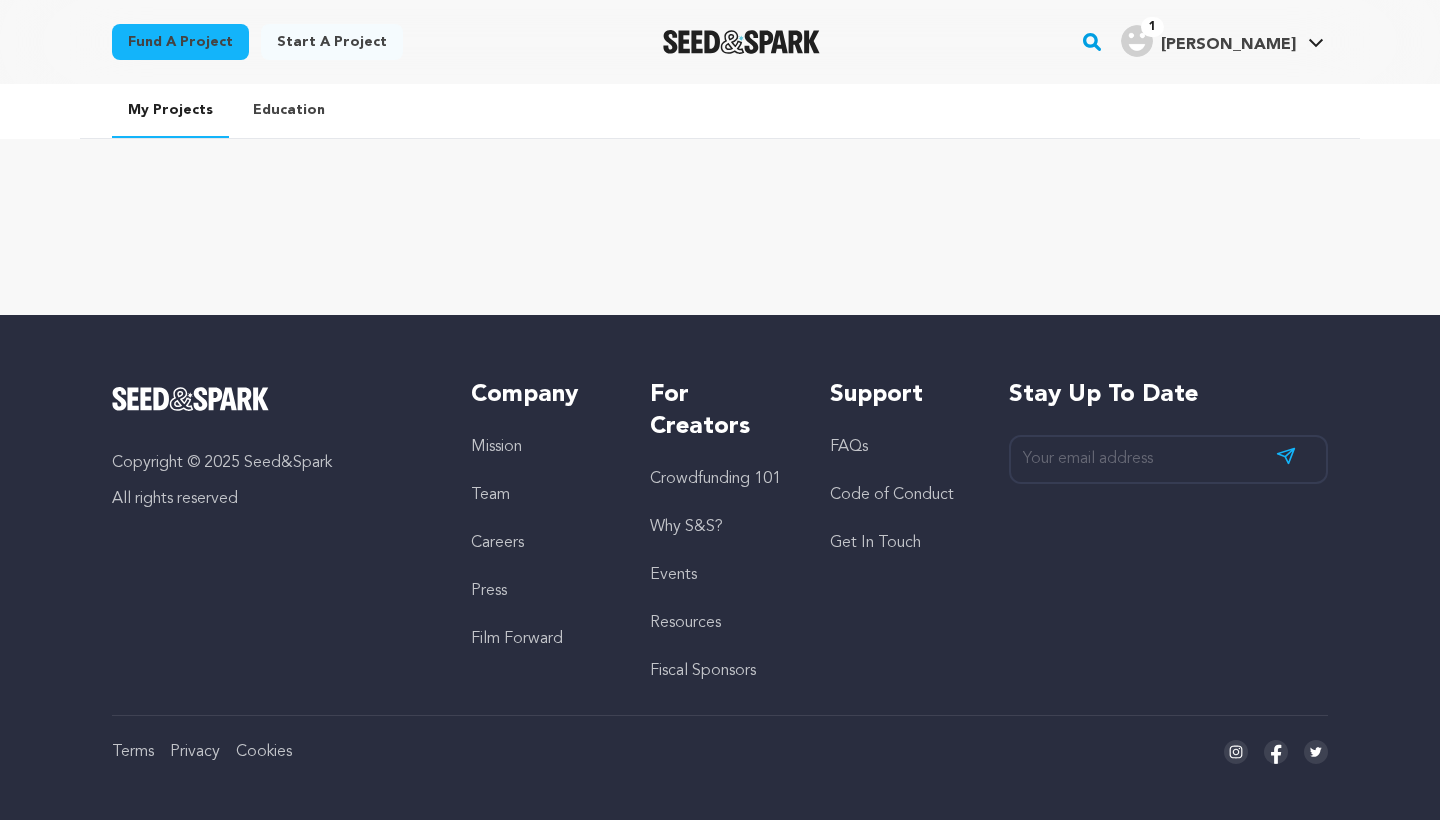 scroll, scrollTop: 0, scrollLeft: 0, axis: both 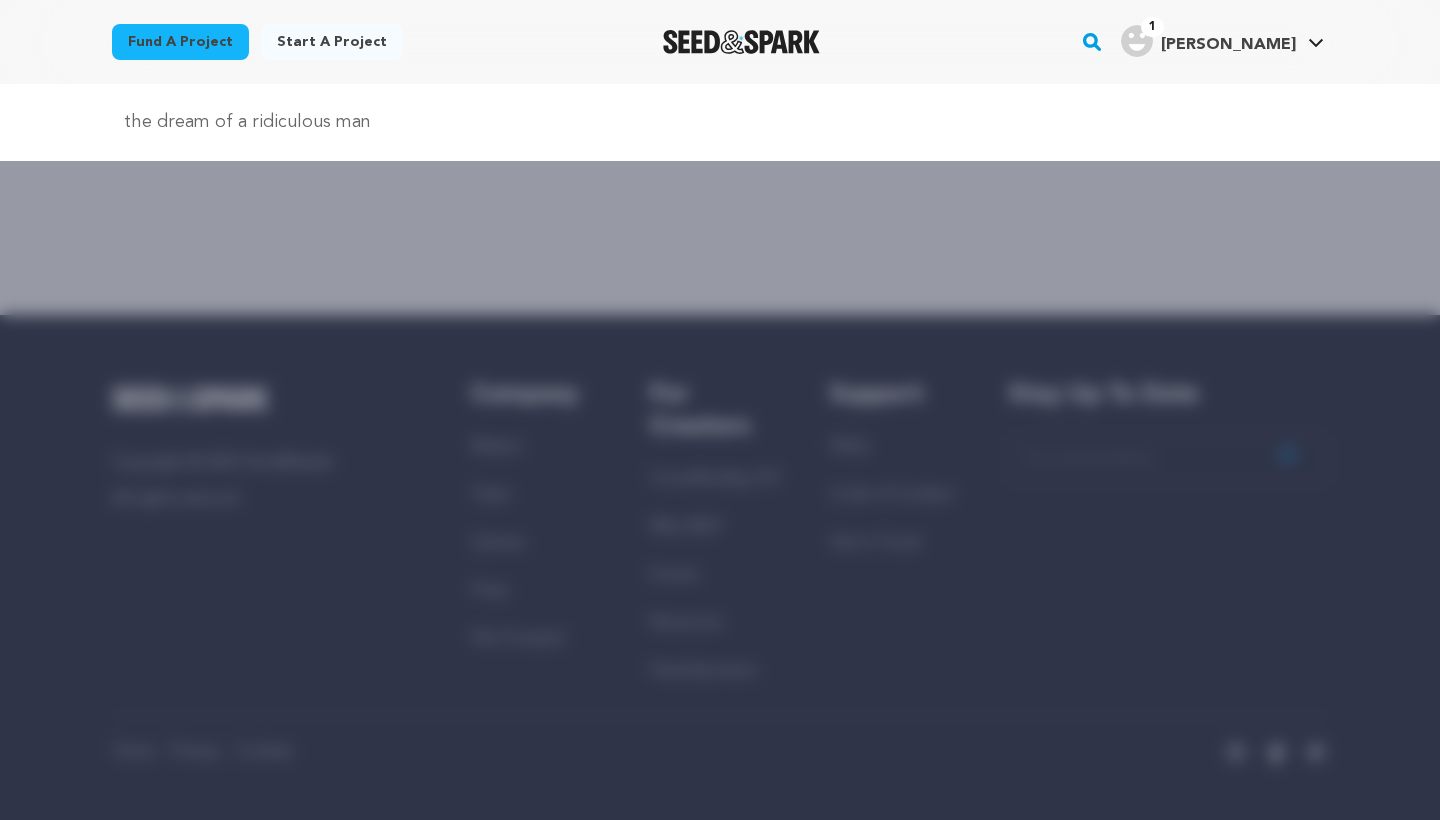 type on "the dream of a ridiculous man" 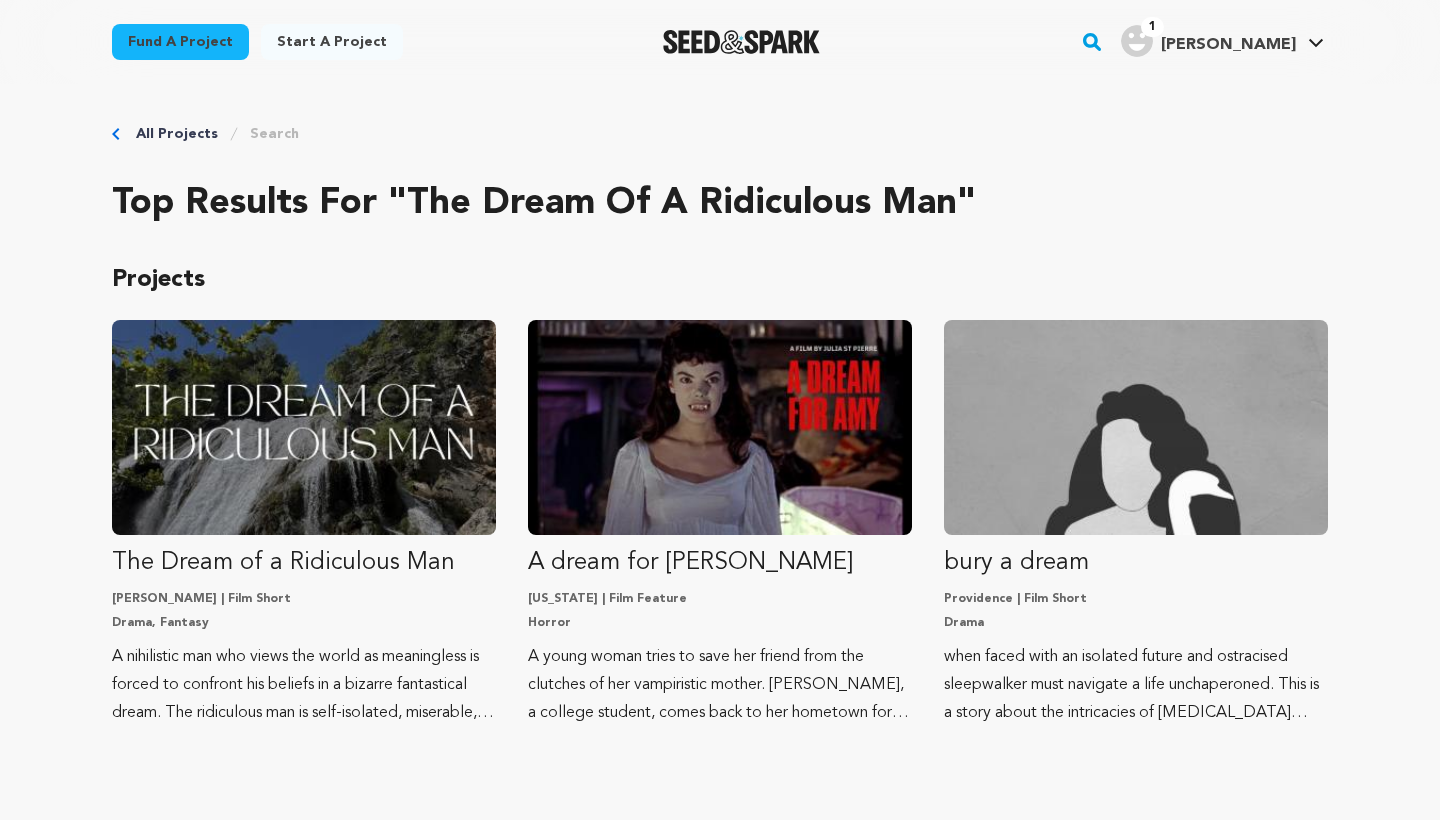 scroll, scrollTop: 0, scrollLeft: 0, axis: both 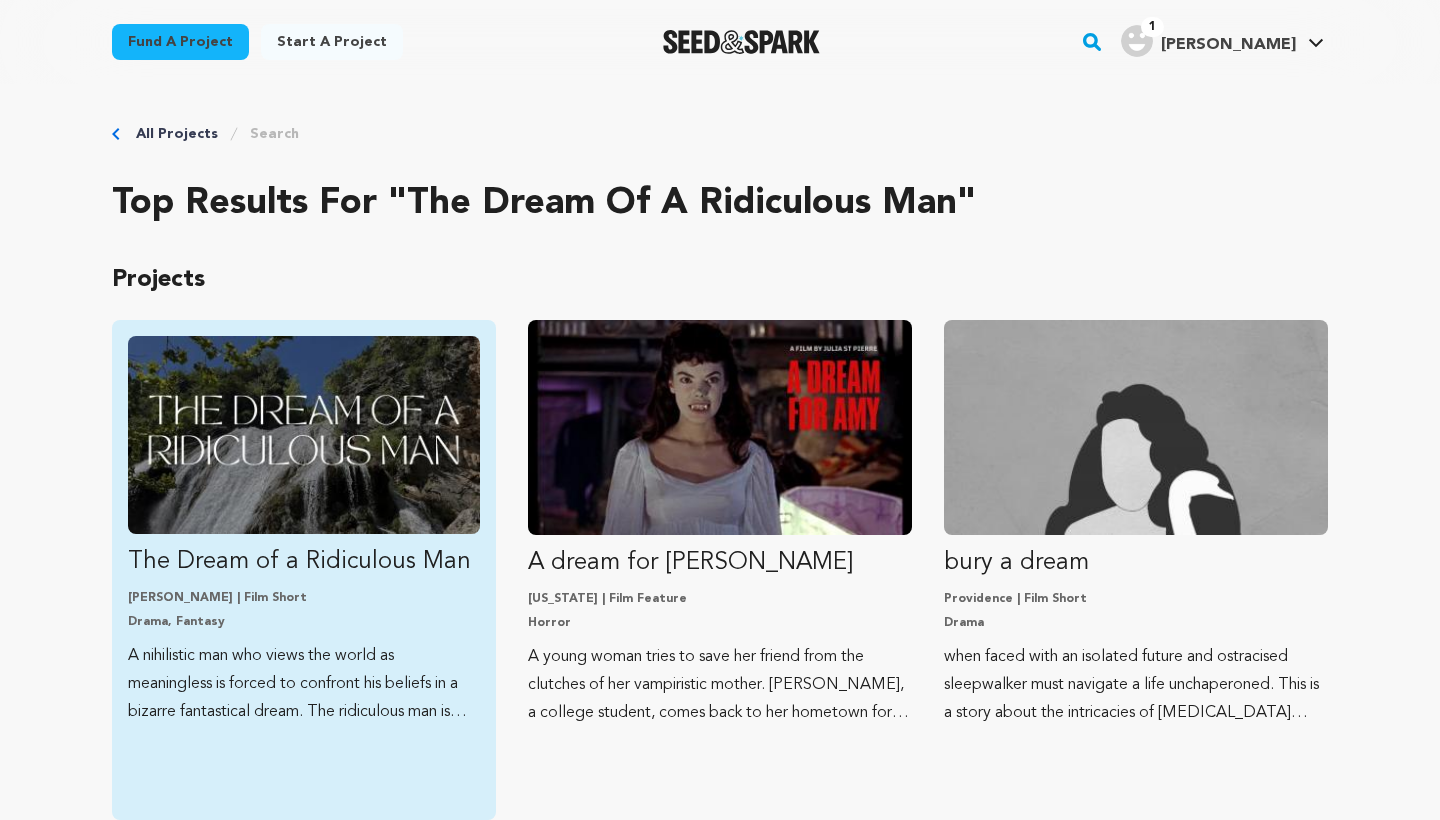 click at bounding box center (304, 435) 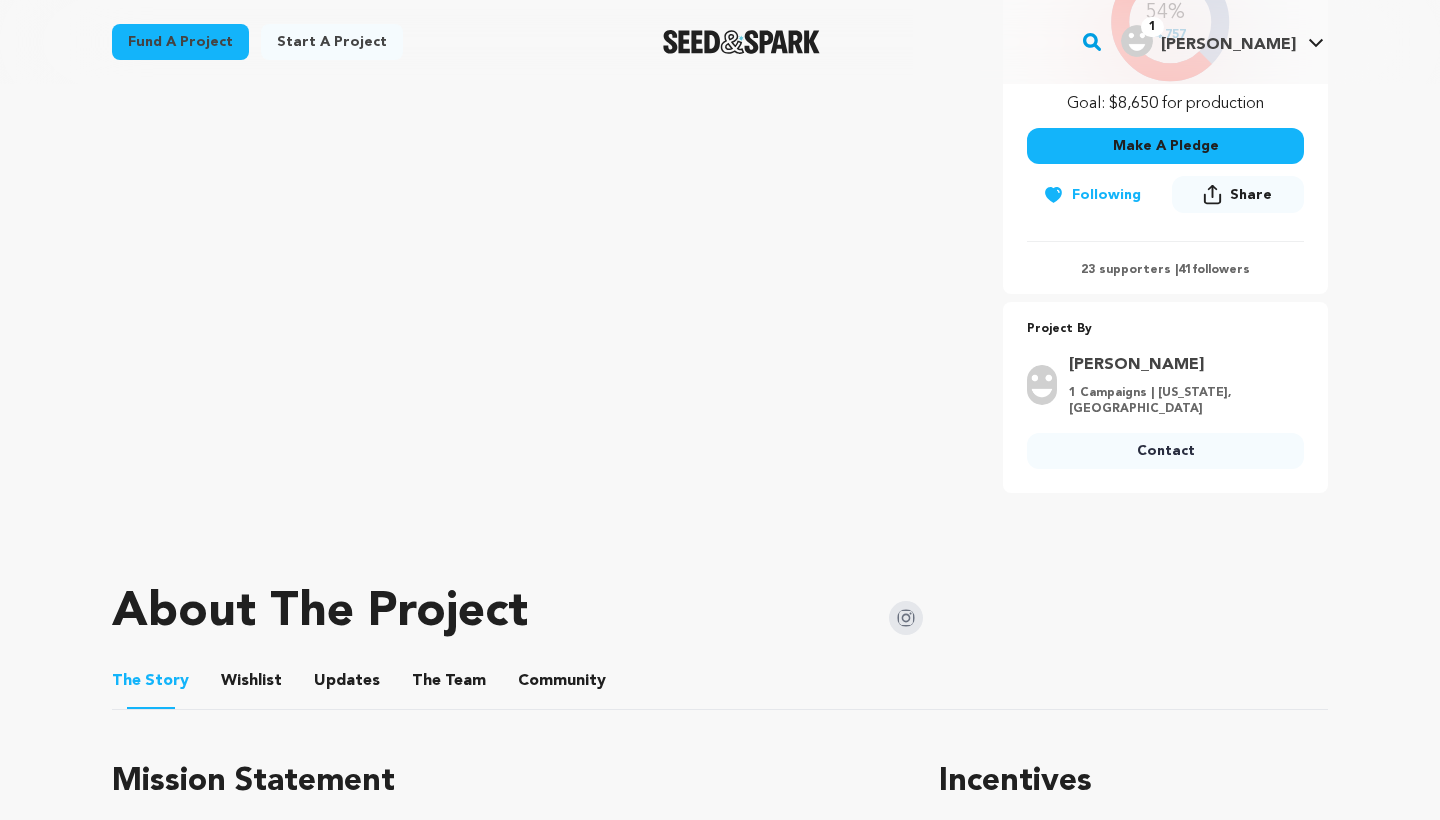 scroll, scrollTop: 494, scrollLeft: 0, axis: vertical 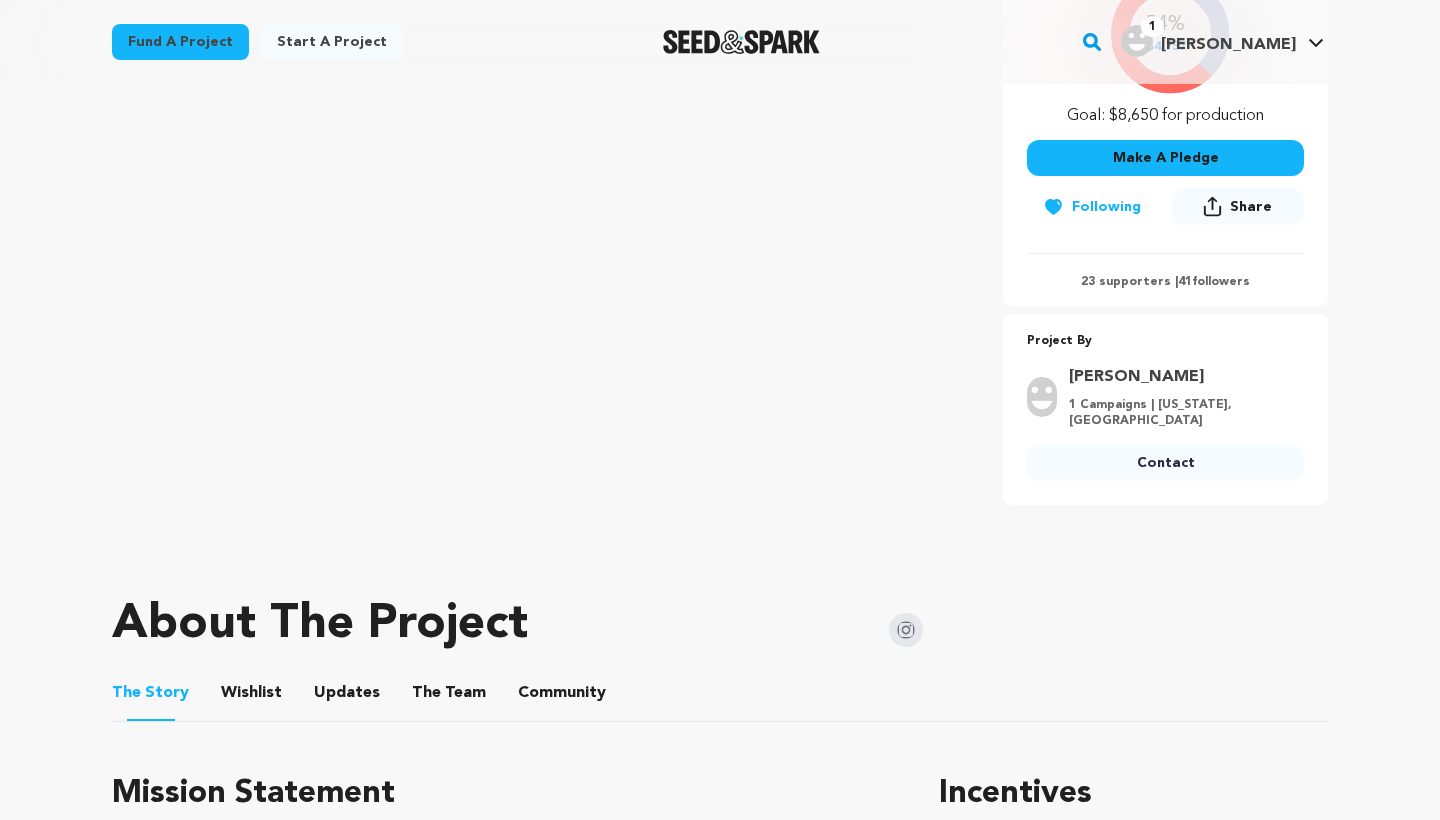 click on "54%
$4,757
Goal:
$8,650
for                             production" at bounding box center (1165, 45) 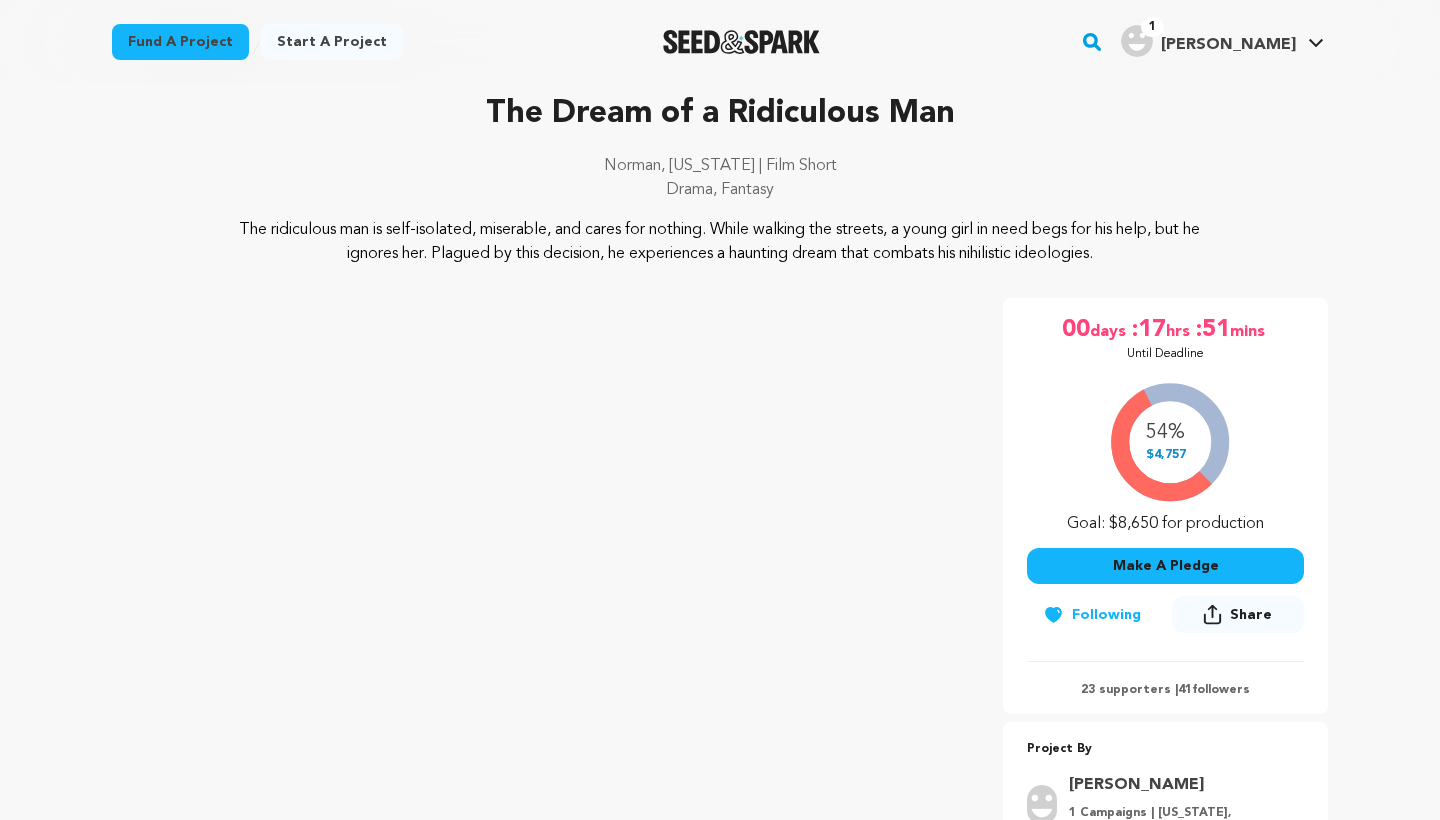 scroll, scrollTop: 103, scrollLeft: 0, axis: vertical 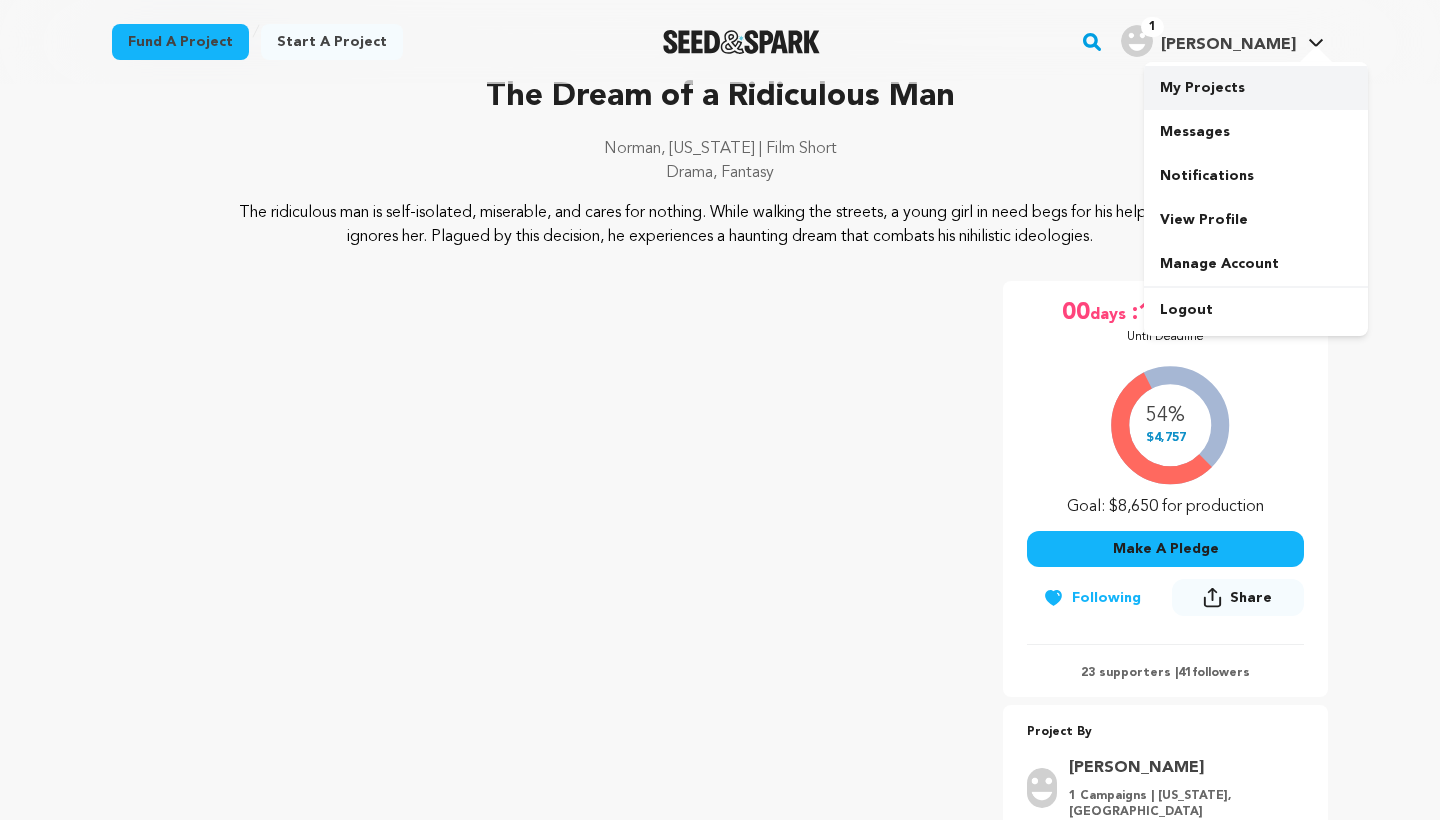 click on "My Projects" at bounding box center (1256, 88) 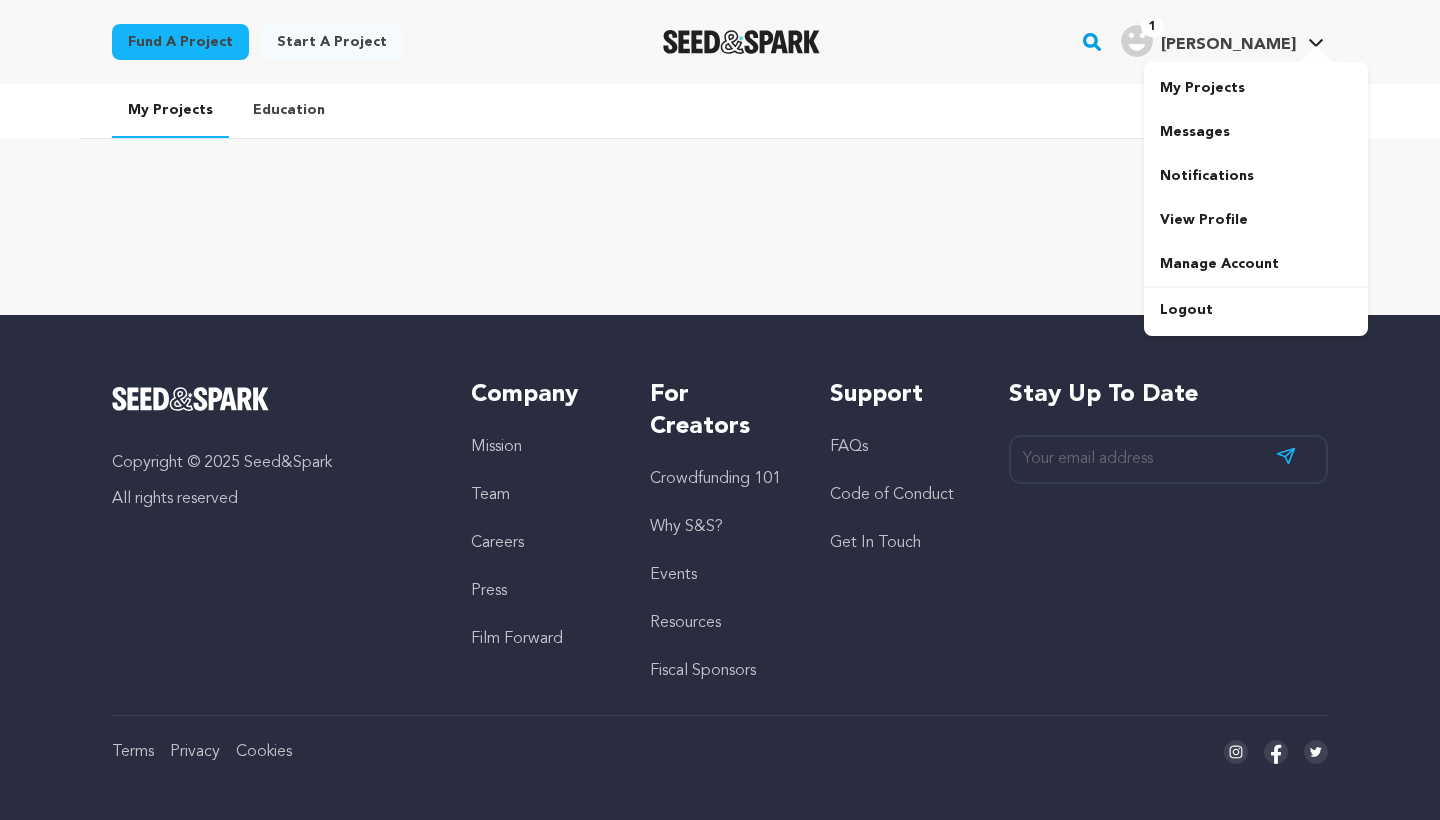 scroll, scrollTop: 0, scrollLeft: 0, axis: both 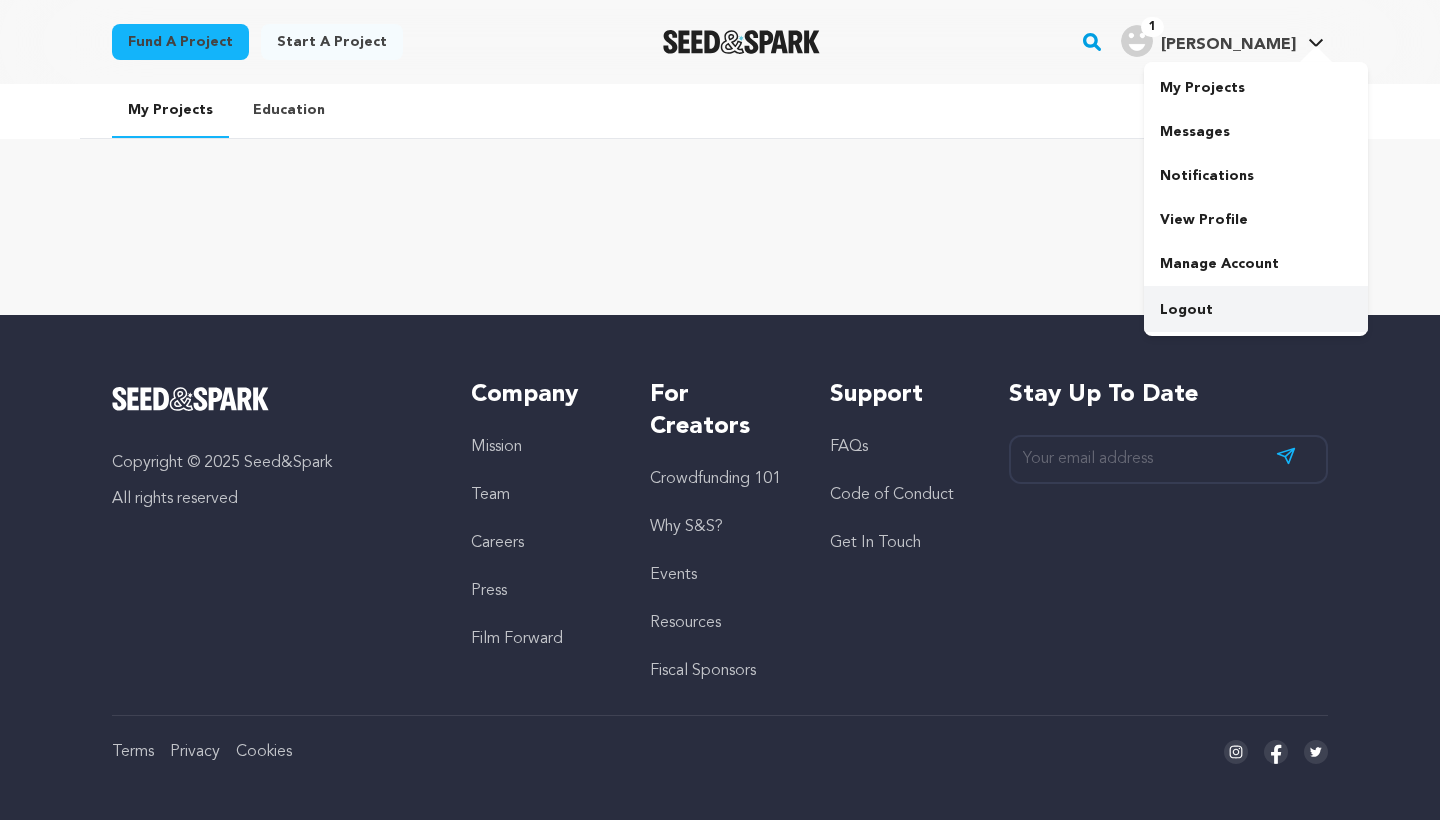 click on "Logout" at bounding box center [1256, 310] 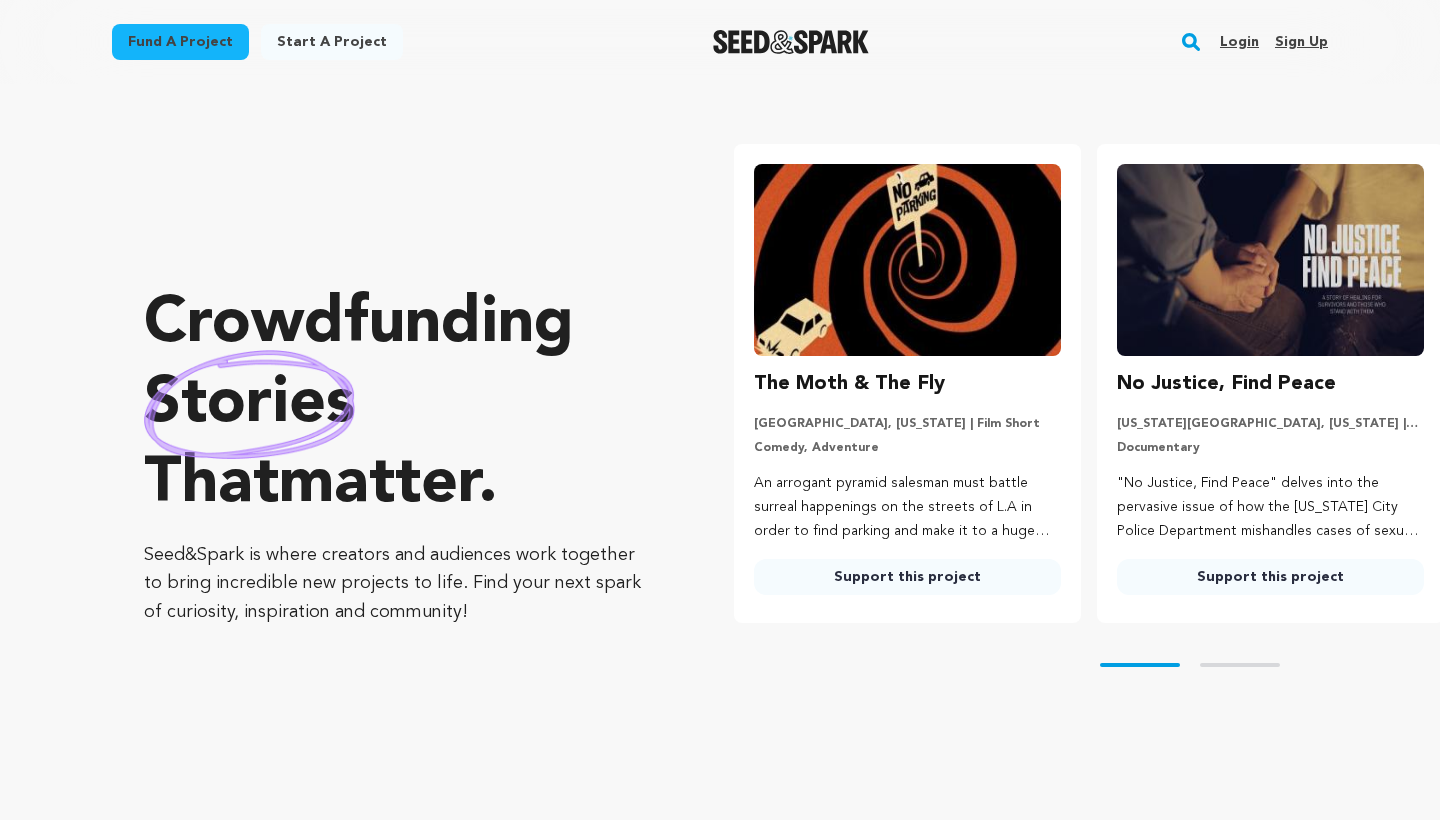 scroll, scrollTop: 0, scrollLeft: 0, axis: both 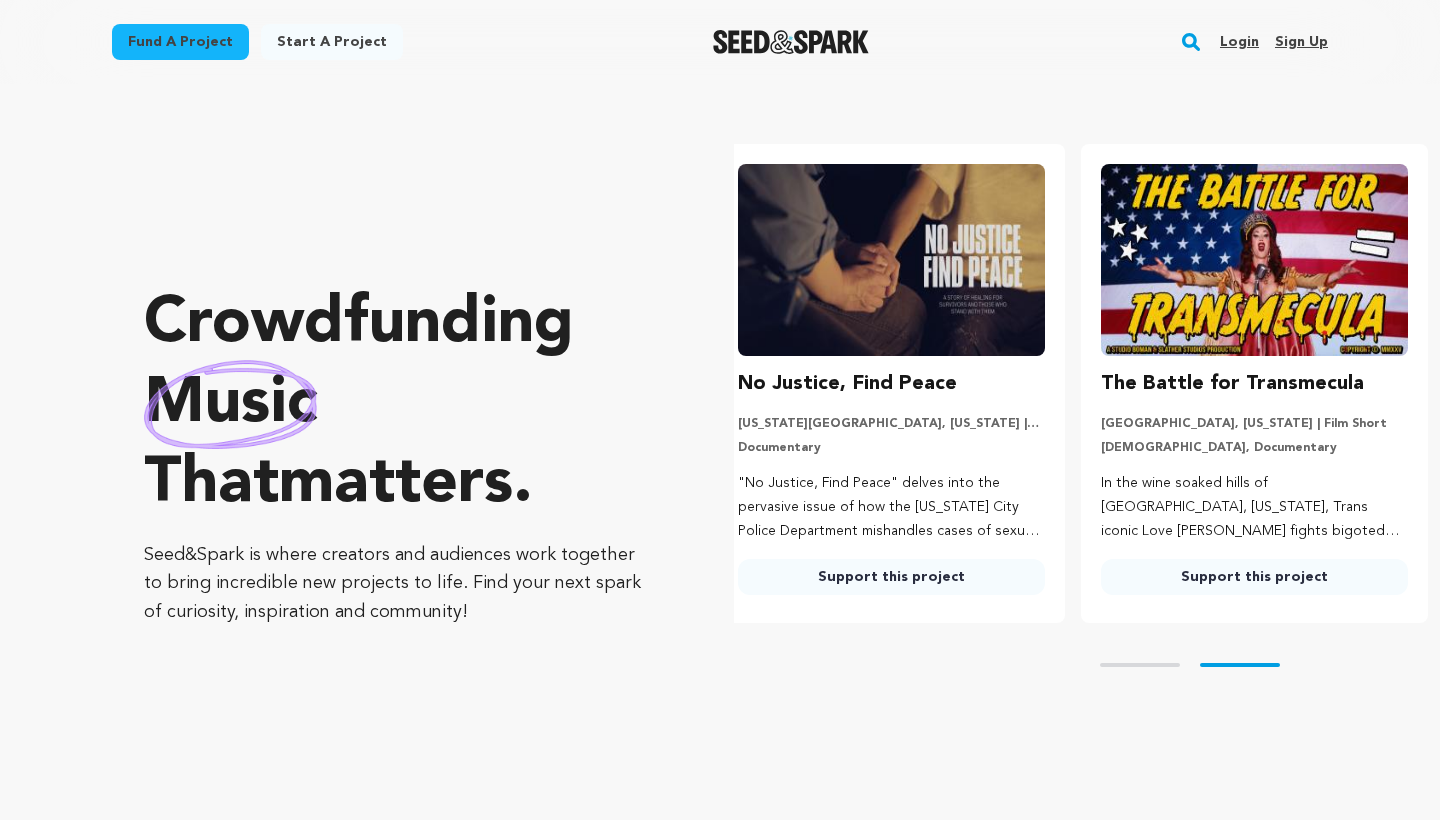 click on "Login" at bounding box center [1239, 42] 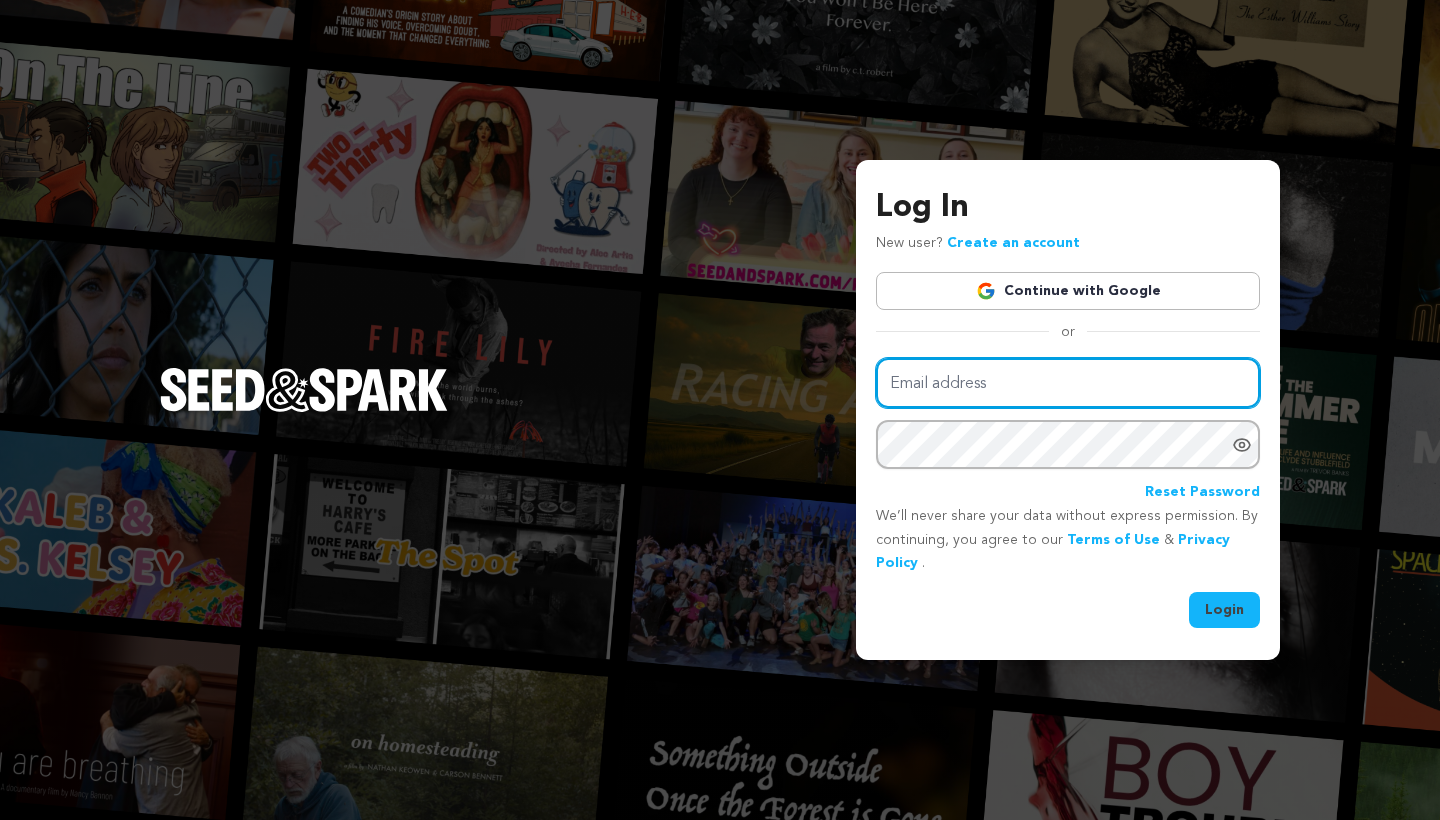 scroll, scrollTop: 0, scrollLeft: 0, axis: both 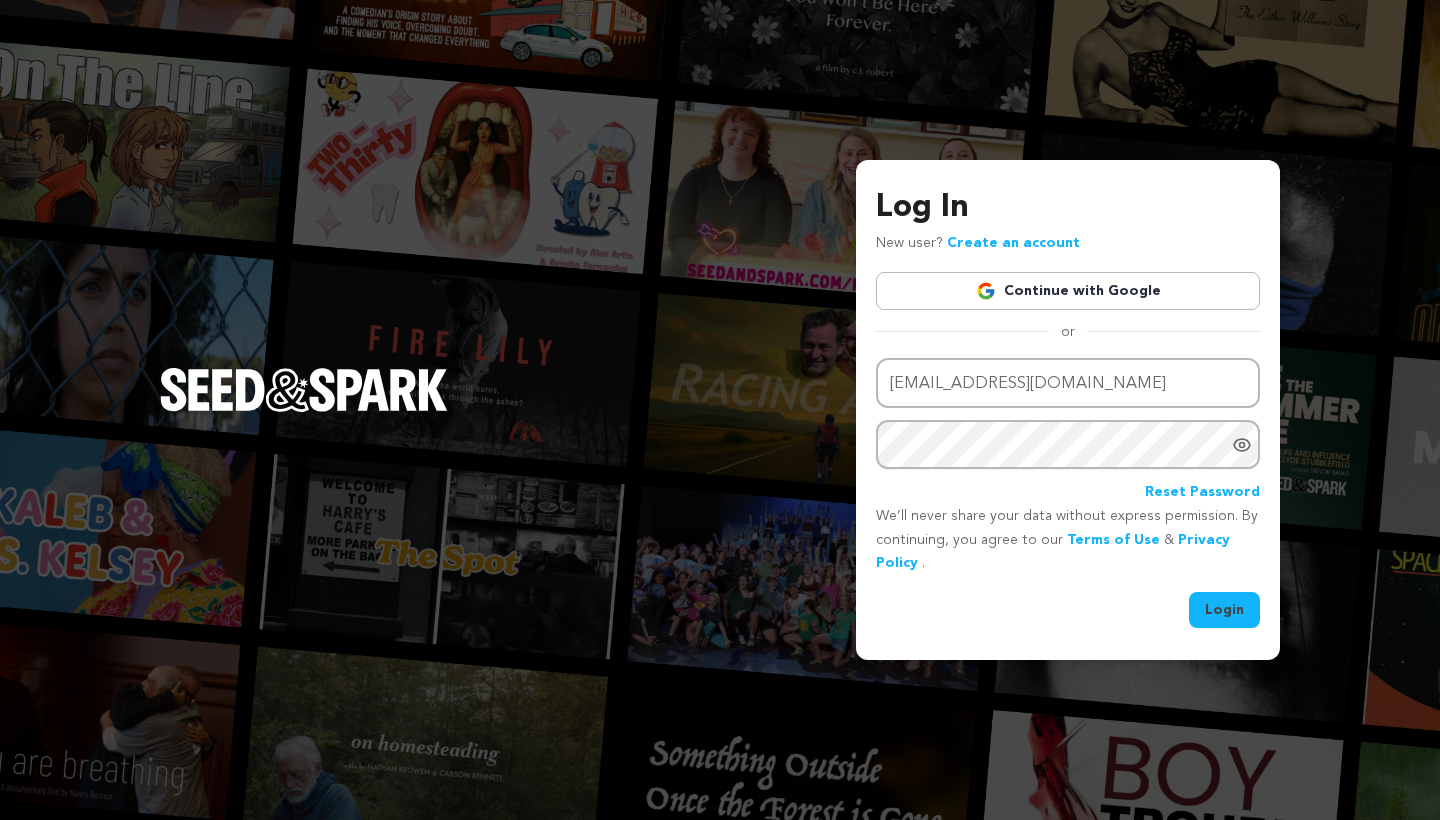 click on "Login" at bounding box center [1224, 610] 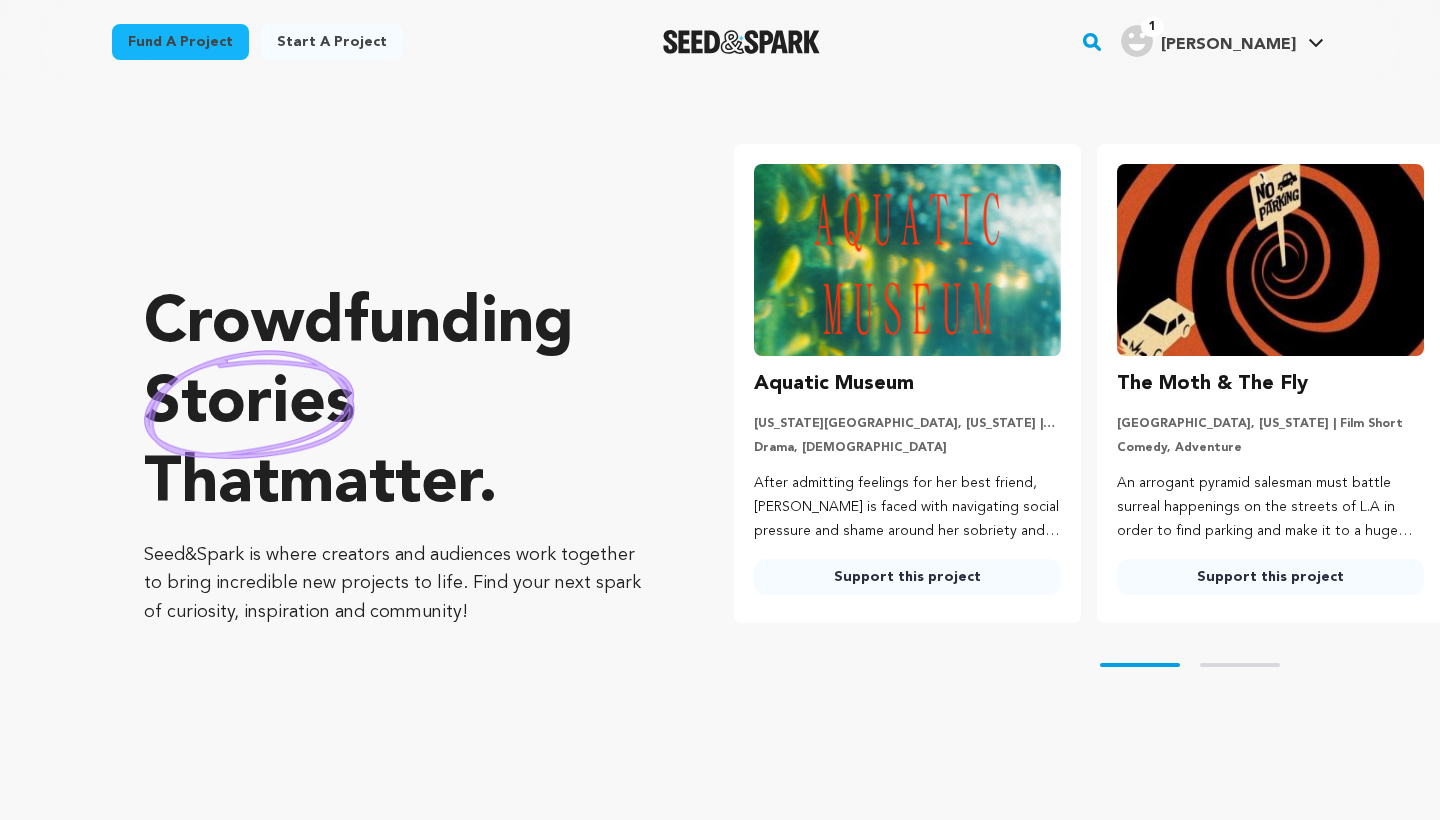 scroll, scrollTop: 0, scrollLeft: 0, axis: both 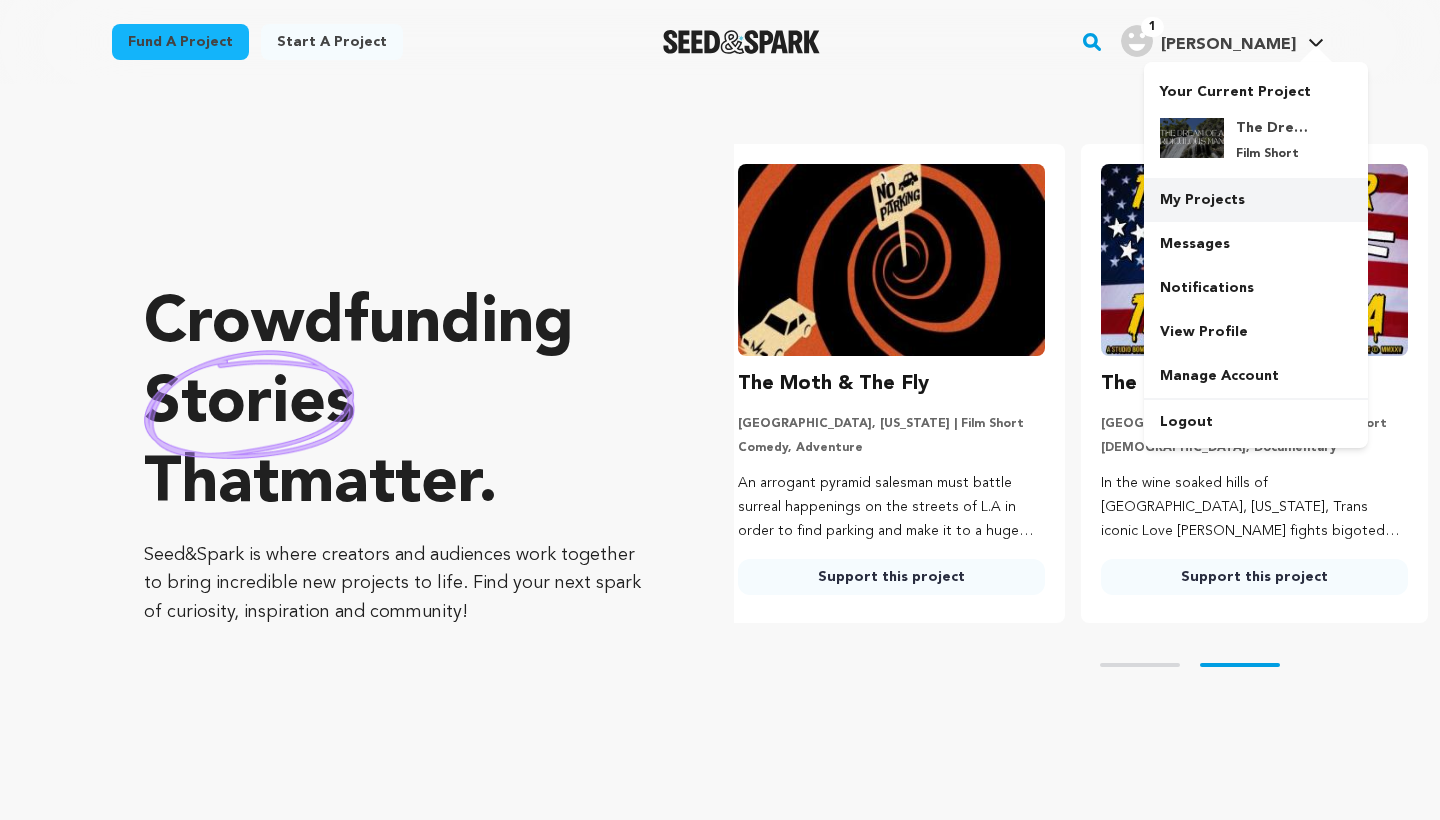 click on "My Projects" at bounding box center (1256, 200) 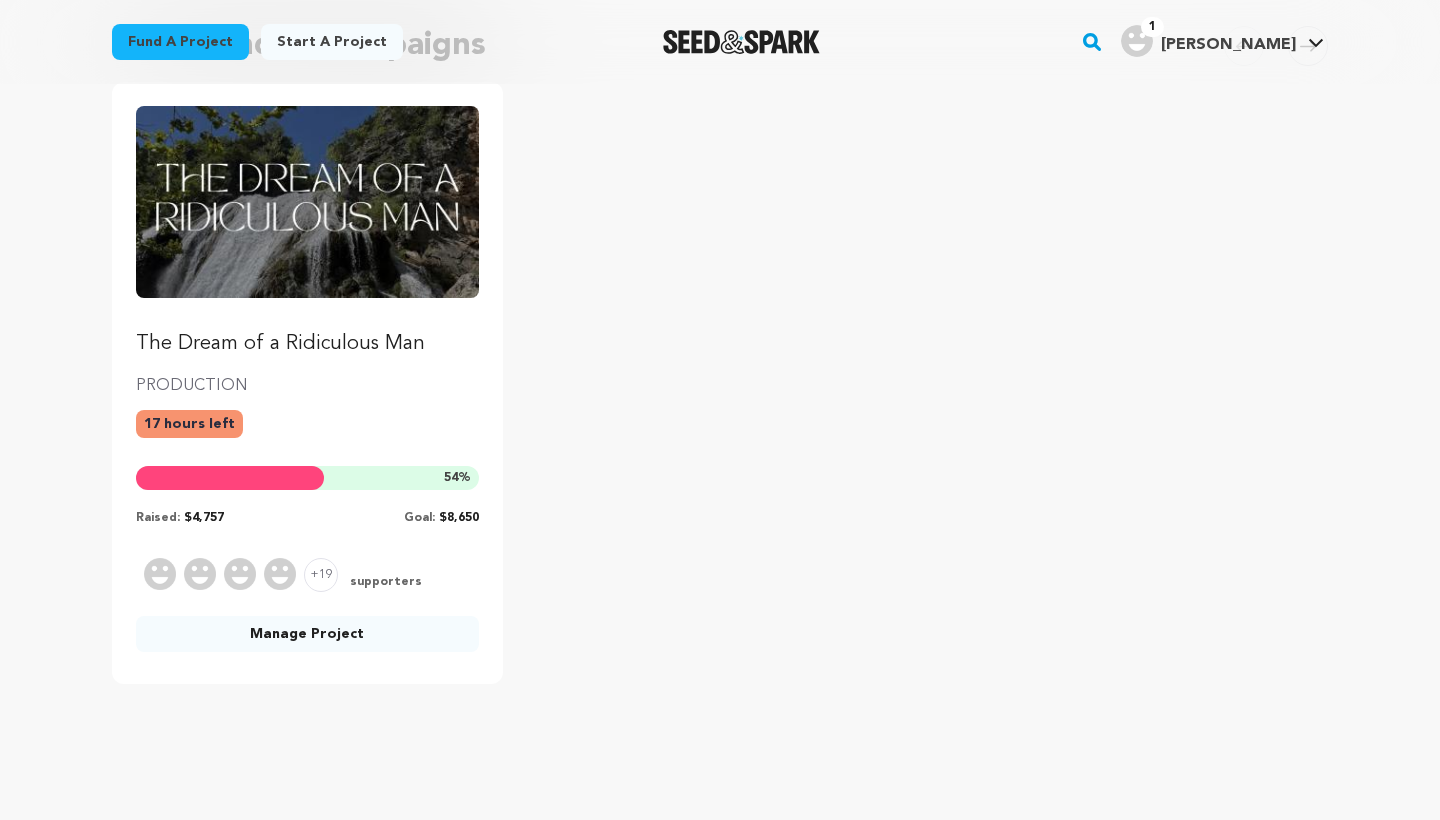 scroll, scrollTop: 261, scrollLeft: 0, axis: vertical 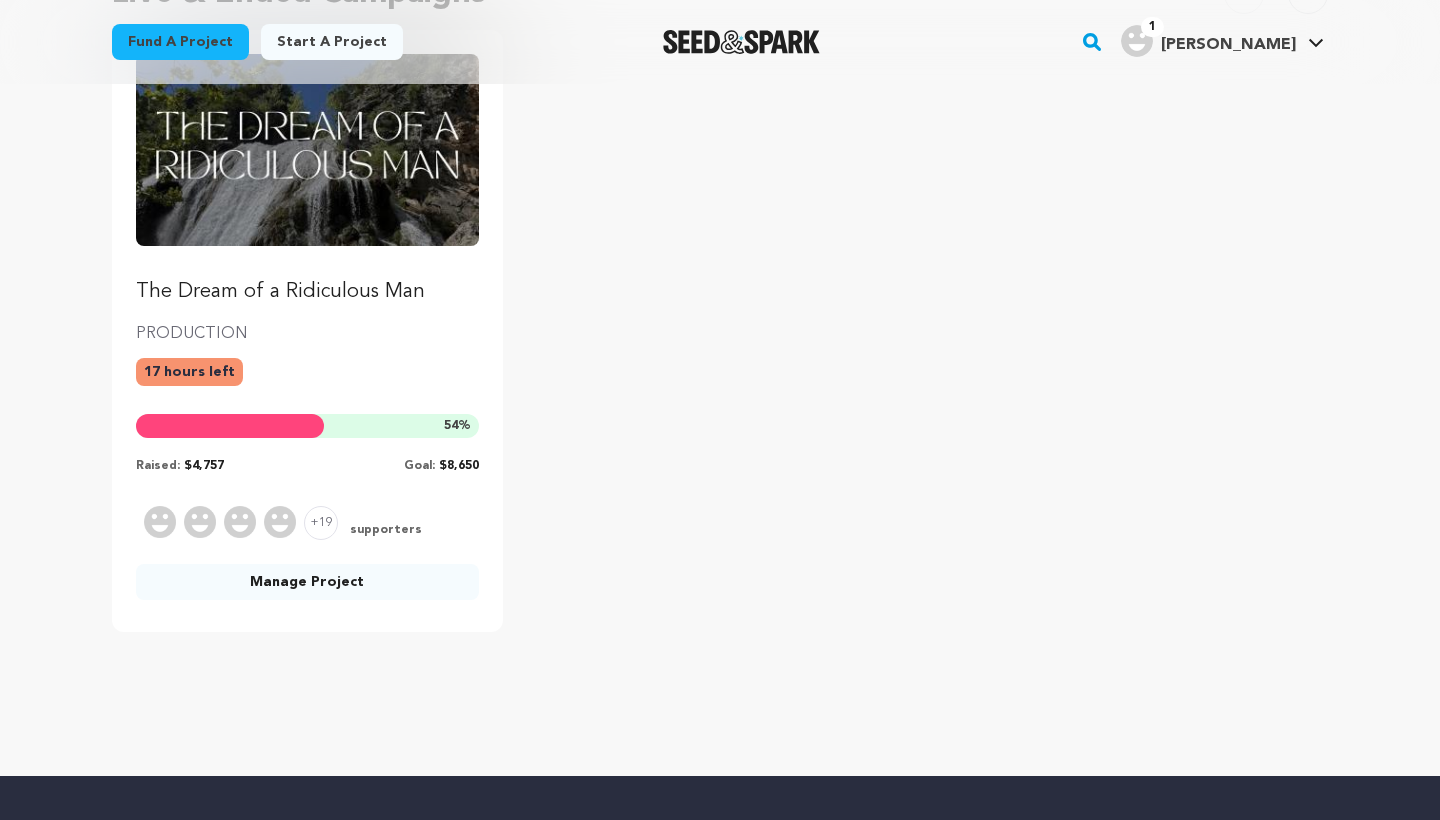 click on "The Dream of a Ridiculous Man
PRODUCTION
17 hours left
54 %
Raised:
$4,757
Goal:
$8,650" at bounding box center [307, 264] 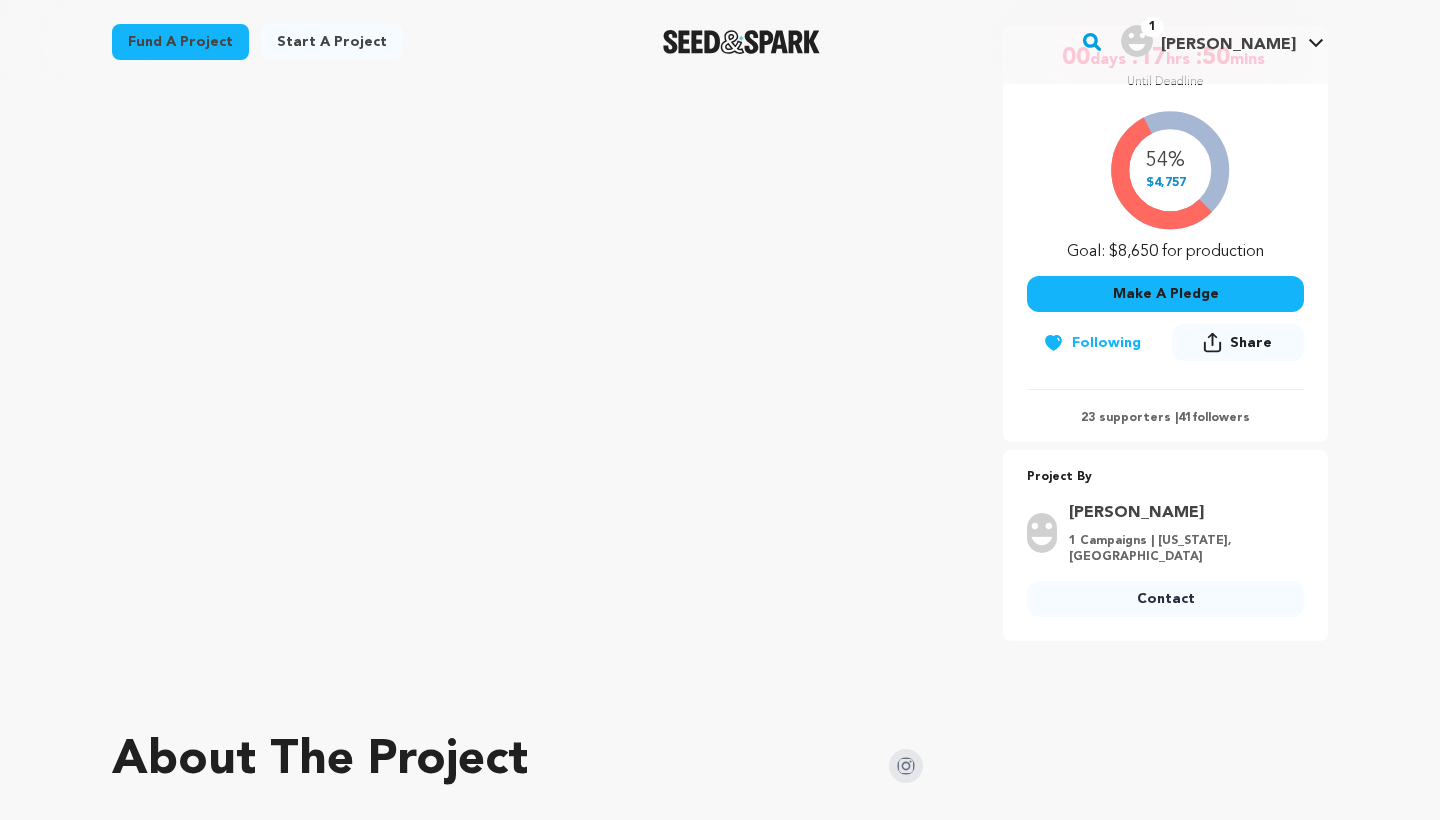 scroll, scrollTop: 406, scrollLeft: 0, axis: vertical 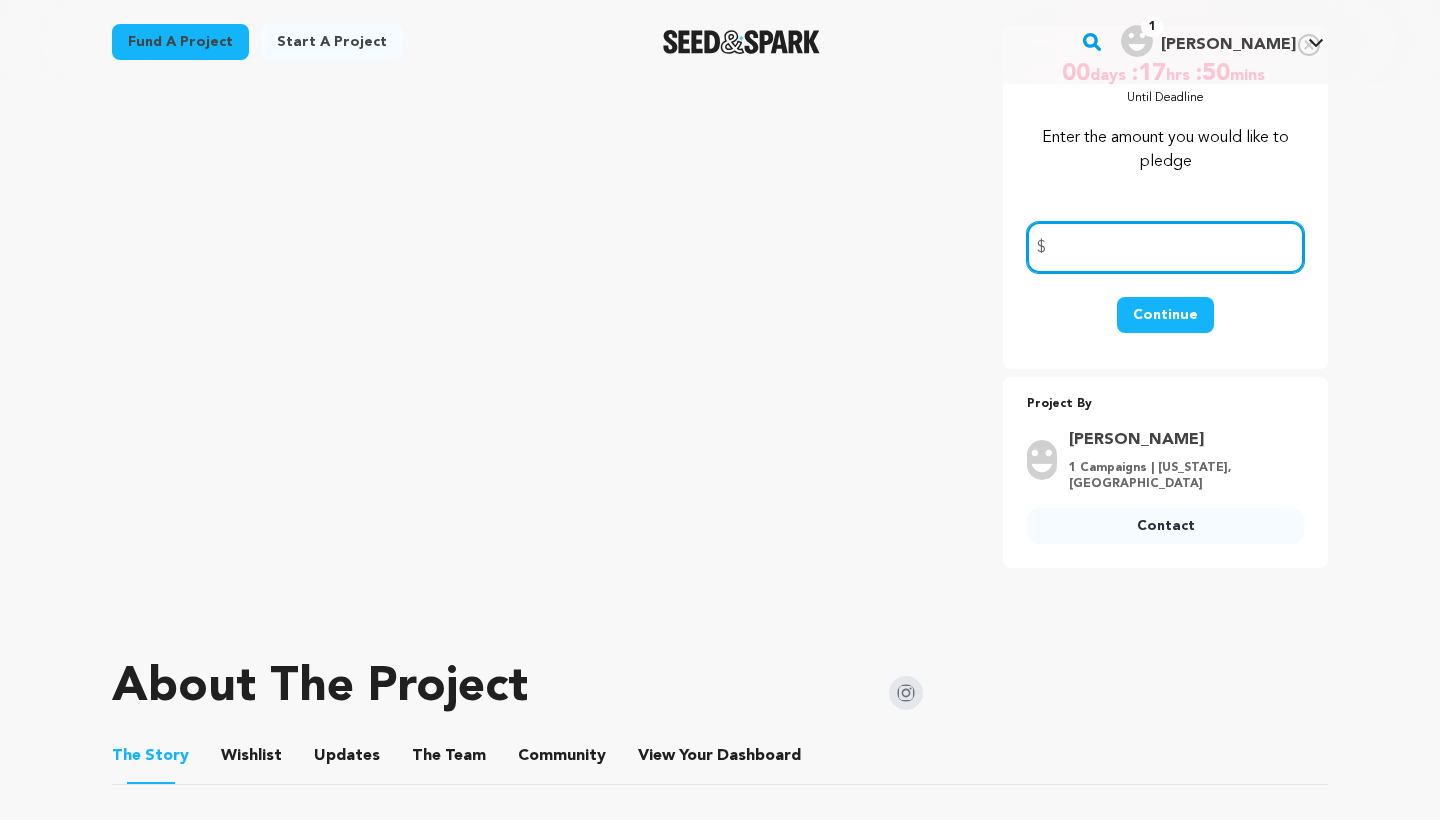 click at bounding box center [1165, 247] 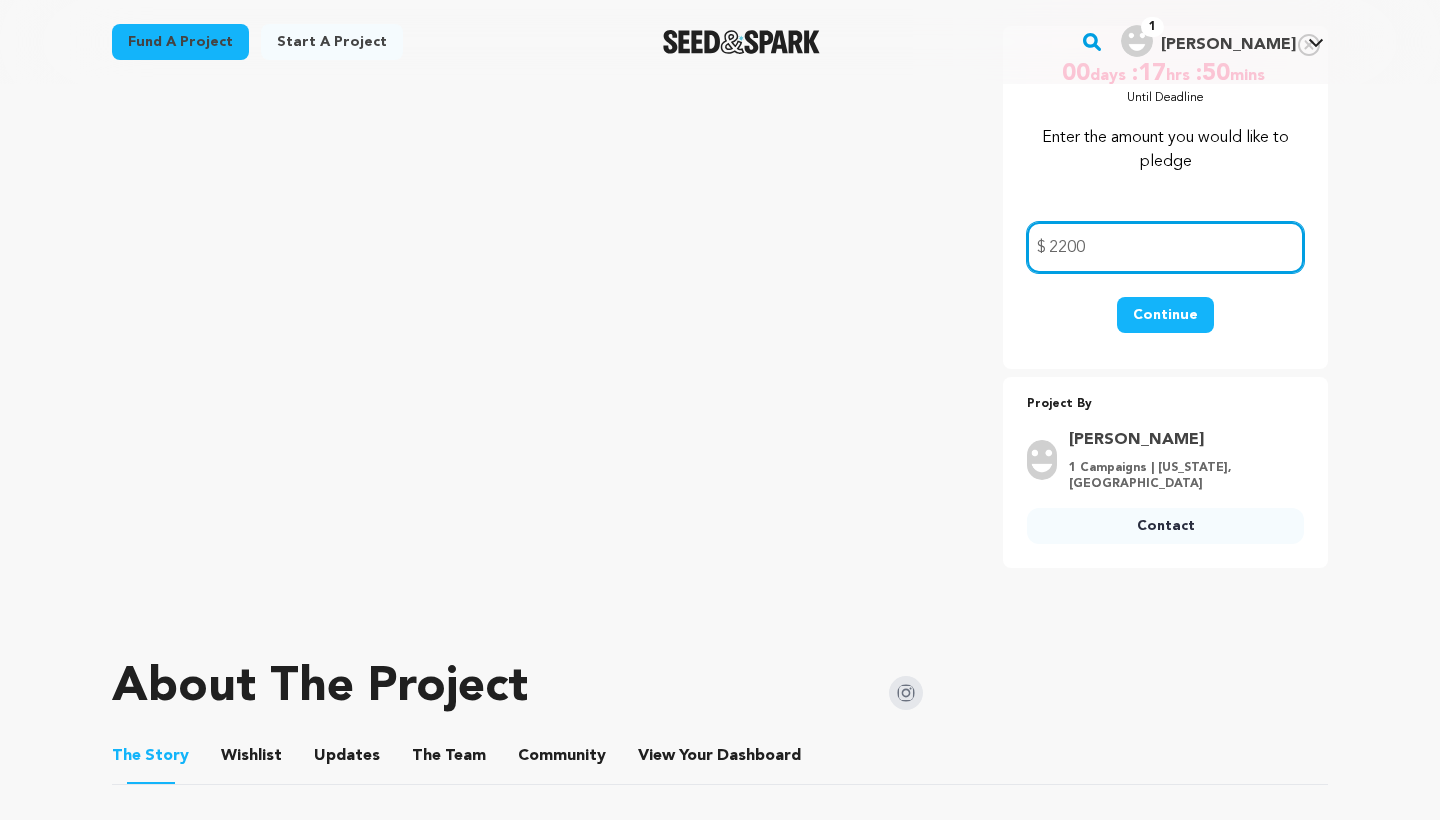 type on "2200" 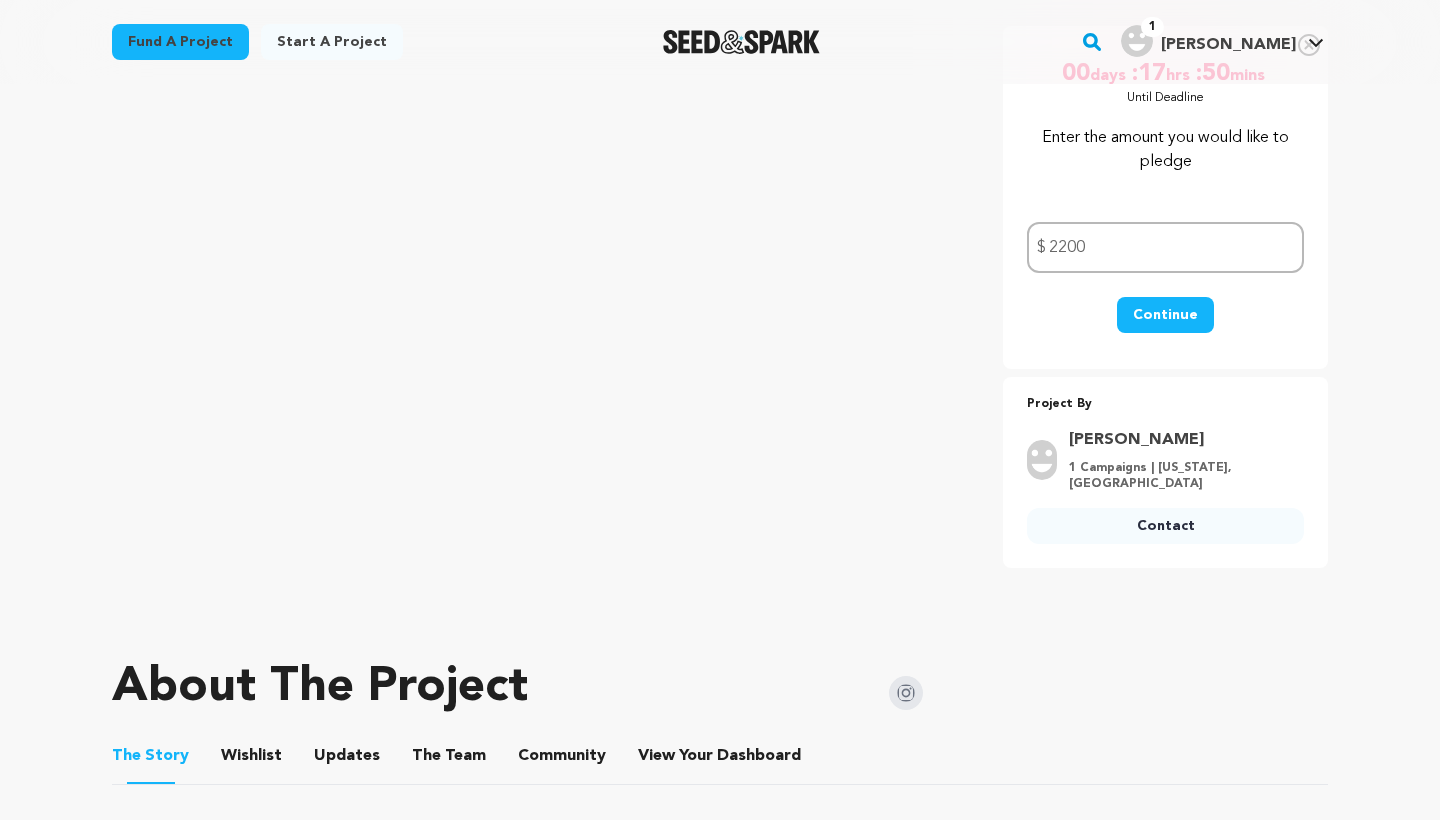 click on "Continue" at bounding box center [1165, 315] 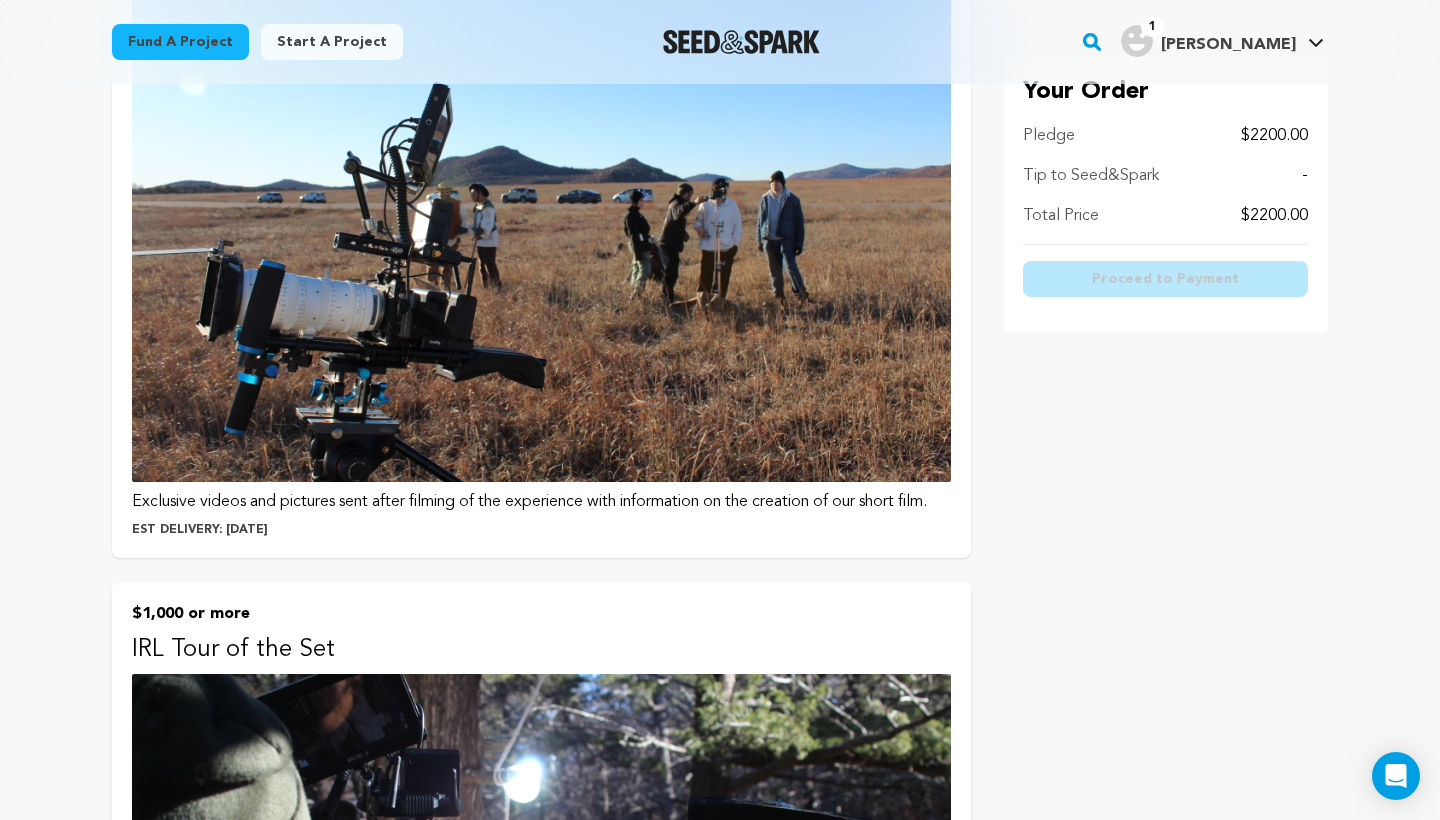 scroll, scrollTop: 4214, scrollLeft: 1, axis: both 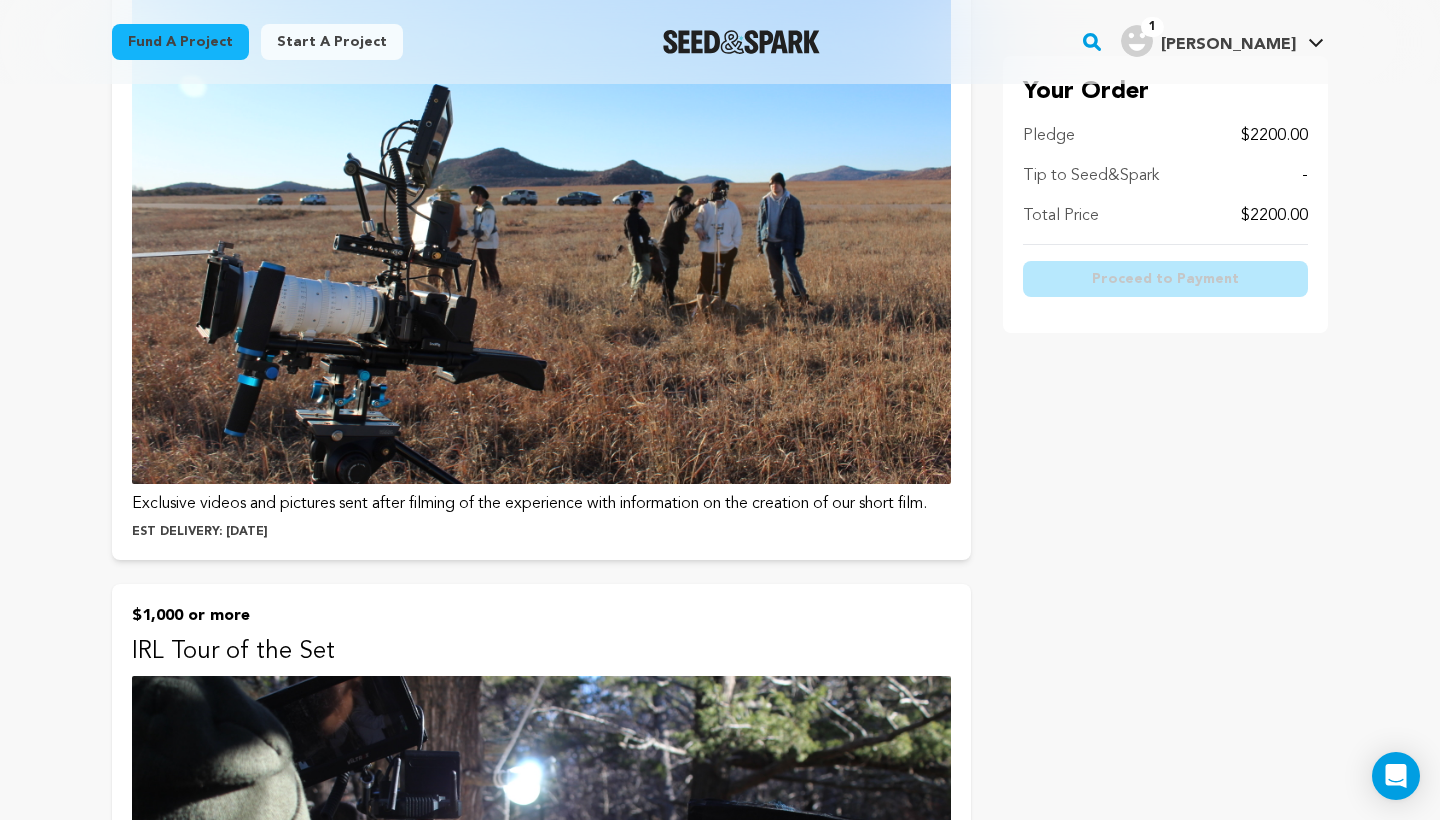 click on "$1,000
or more" at bounding box center [541, 616] 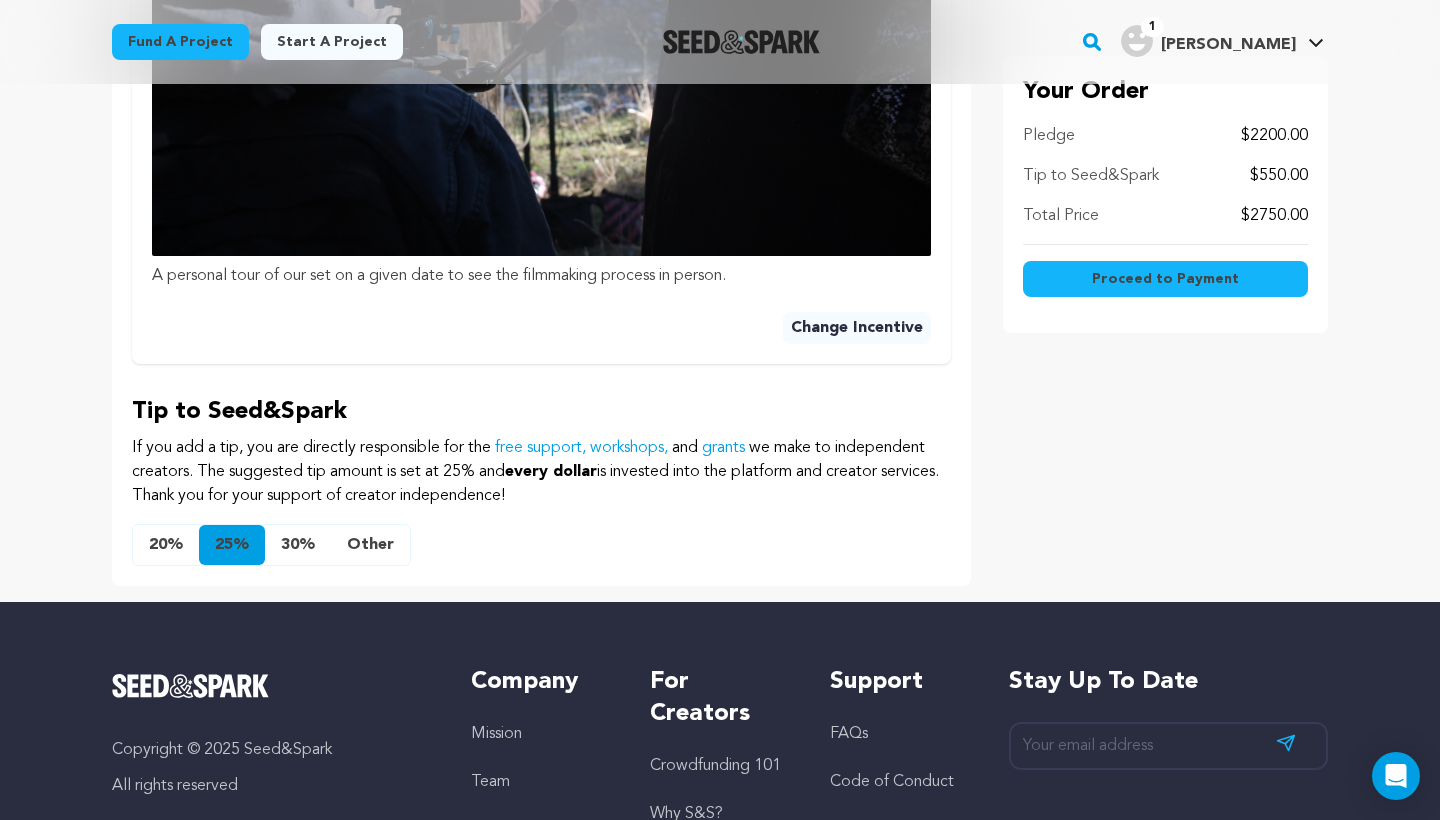 scroll, scrollTop: 1000, scrollLeft: 0, axis: vertical 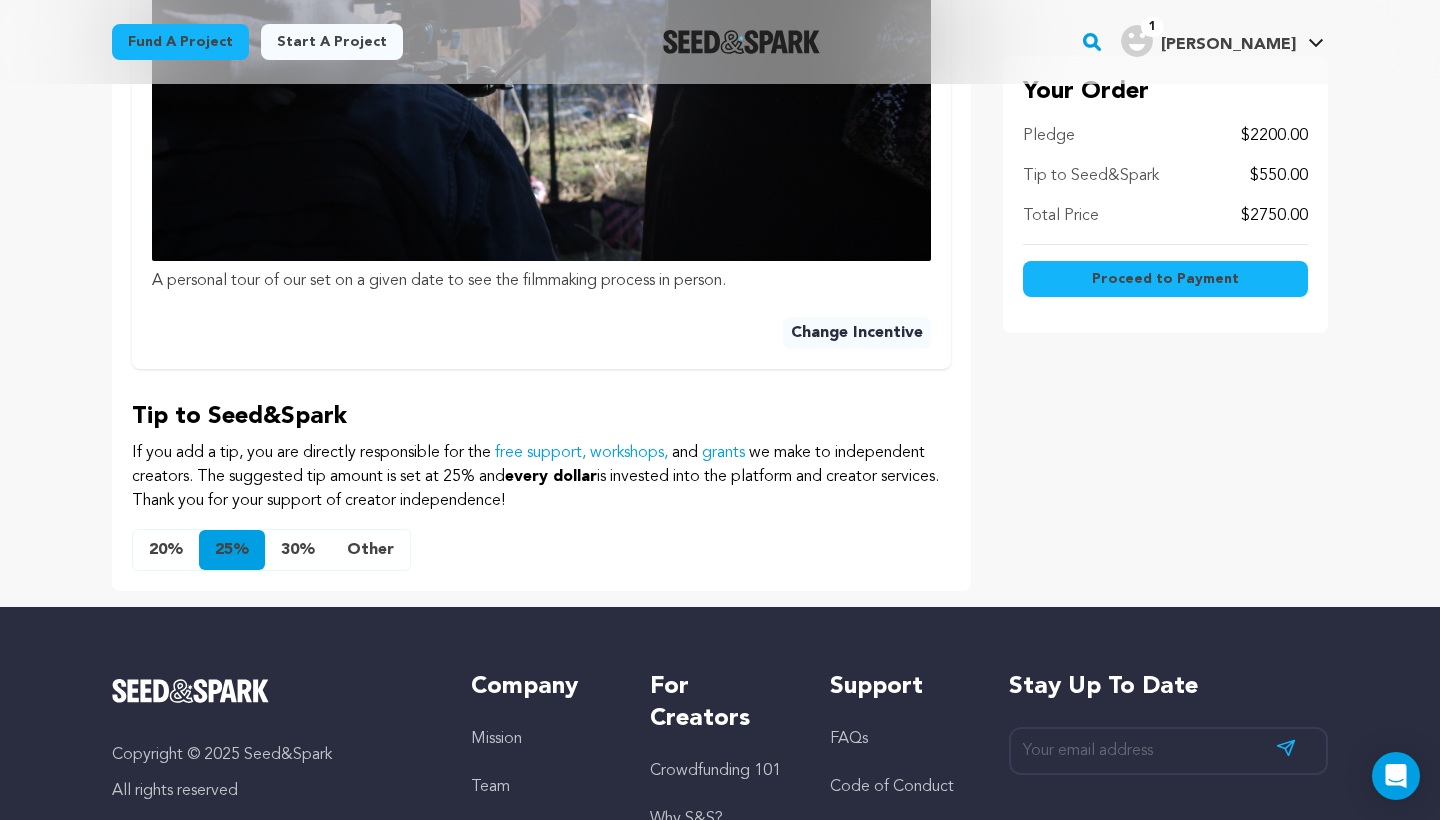 click on "Other" at bounding box center [370, 550] 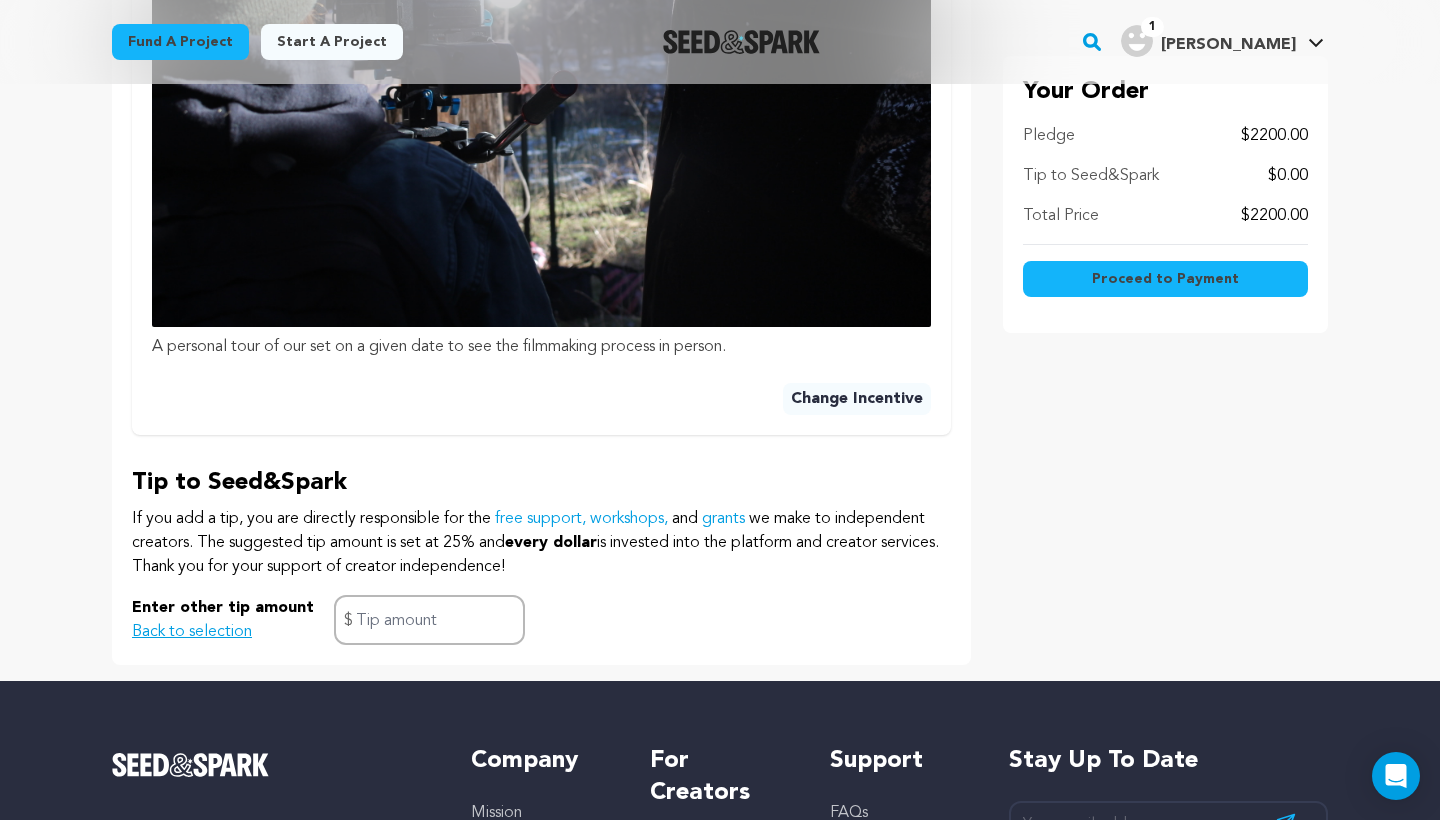 scroll, scrollTop: 926, scrollLeft: 0, axis: vertical 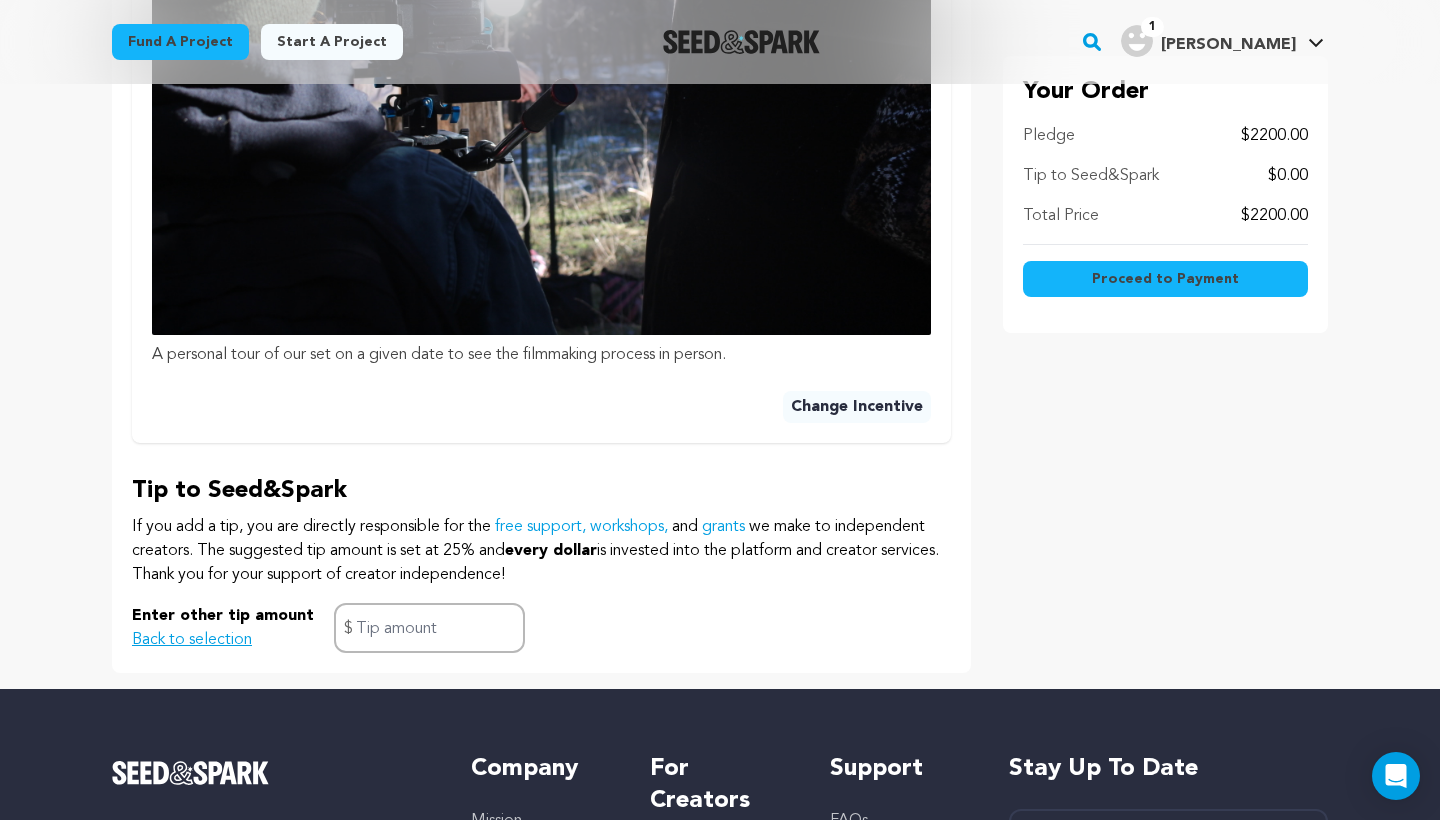 click on "Proceed to Payment" at bounding box center [1165, 279] 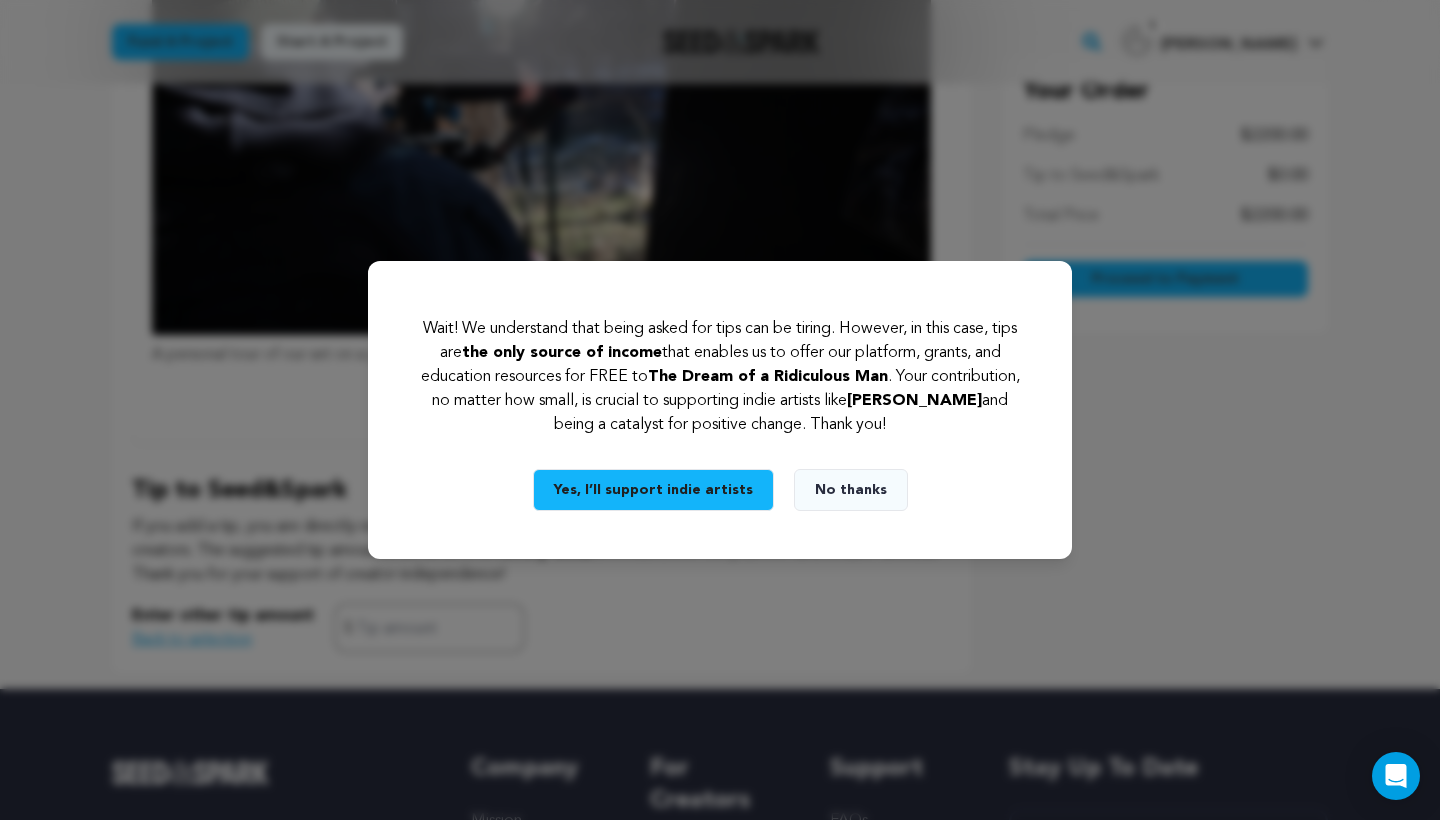click on "No thanks" at bounding box center [851, 490] 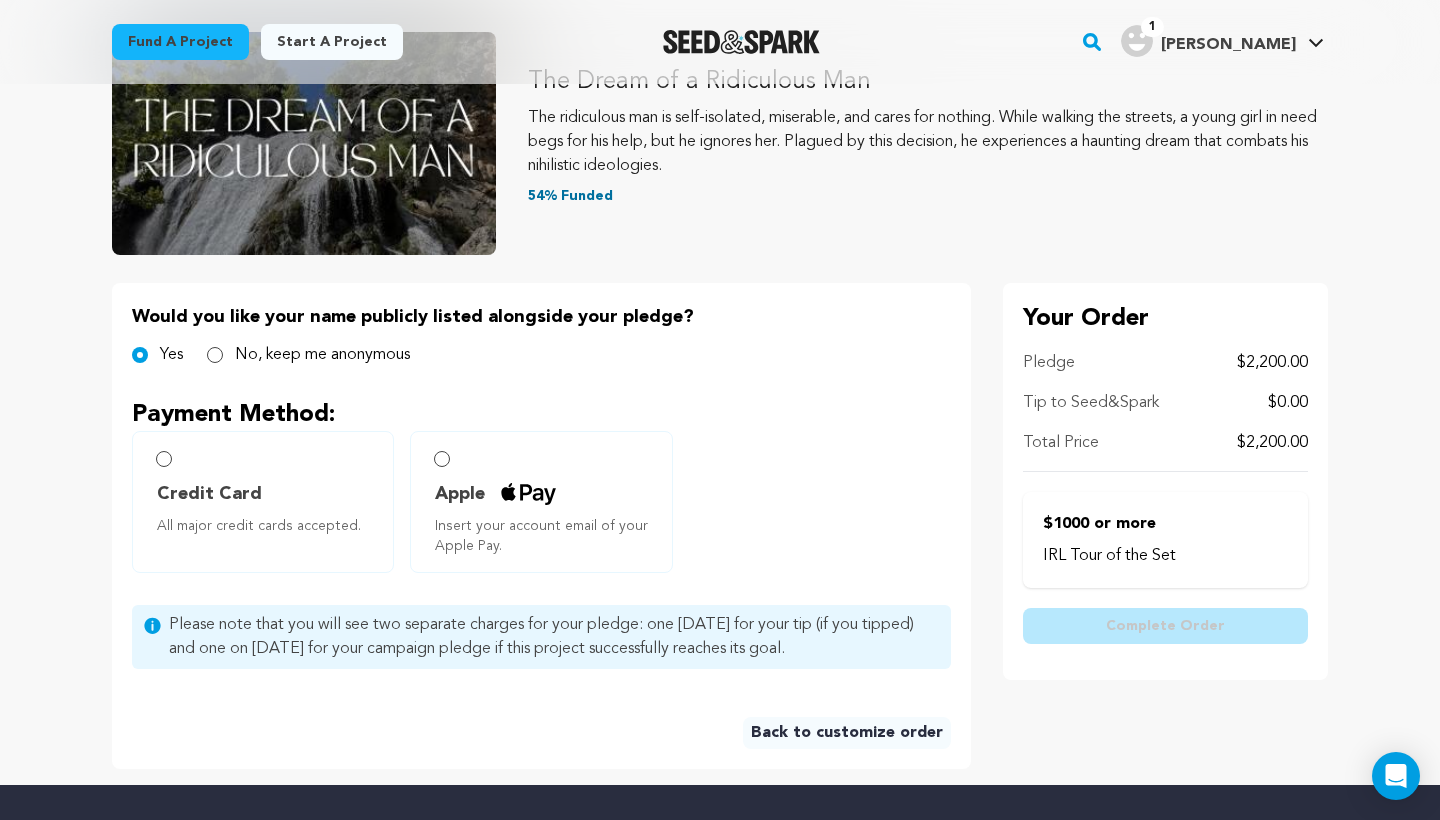 scroll, scrollTop: 208, scrollLeft: 0, axis: vertical 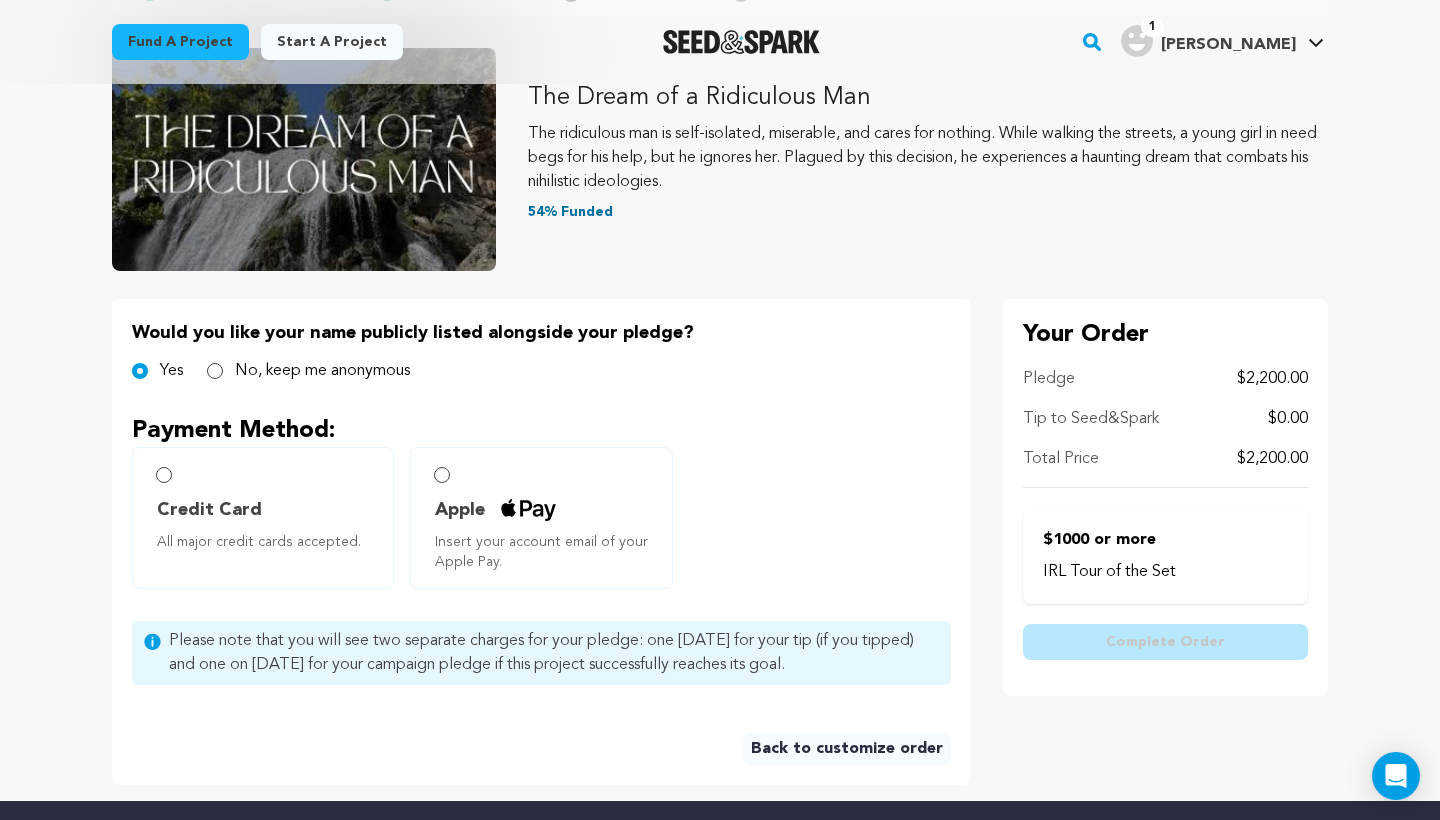 click on "Credit Card
All major credit cards accepted." at bounding box center (263, 518) 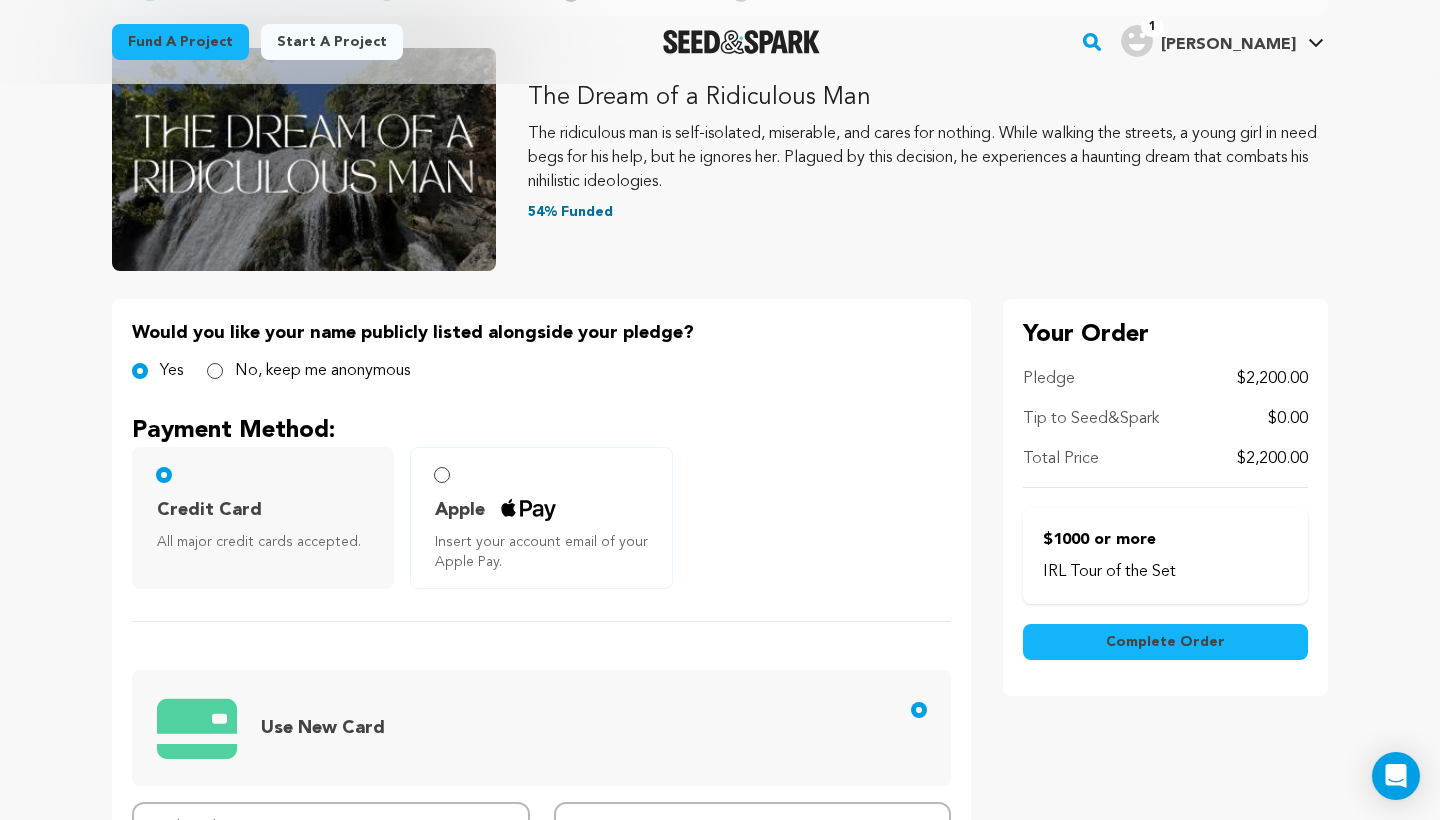 scroll, scrollTop: 397, scrollLeft: 0, axis: vertical 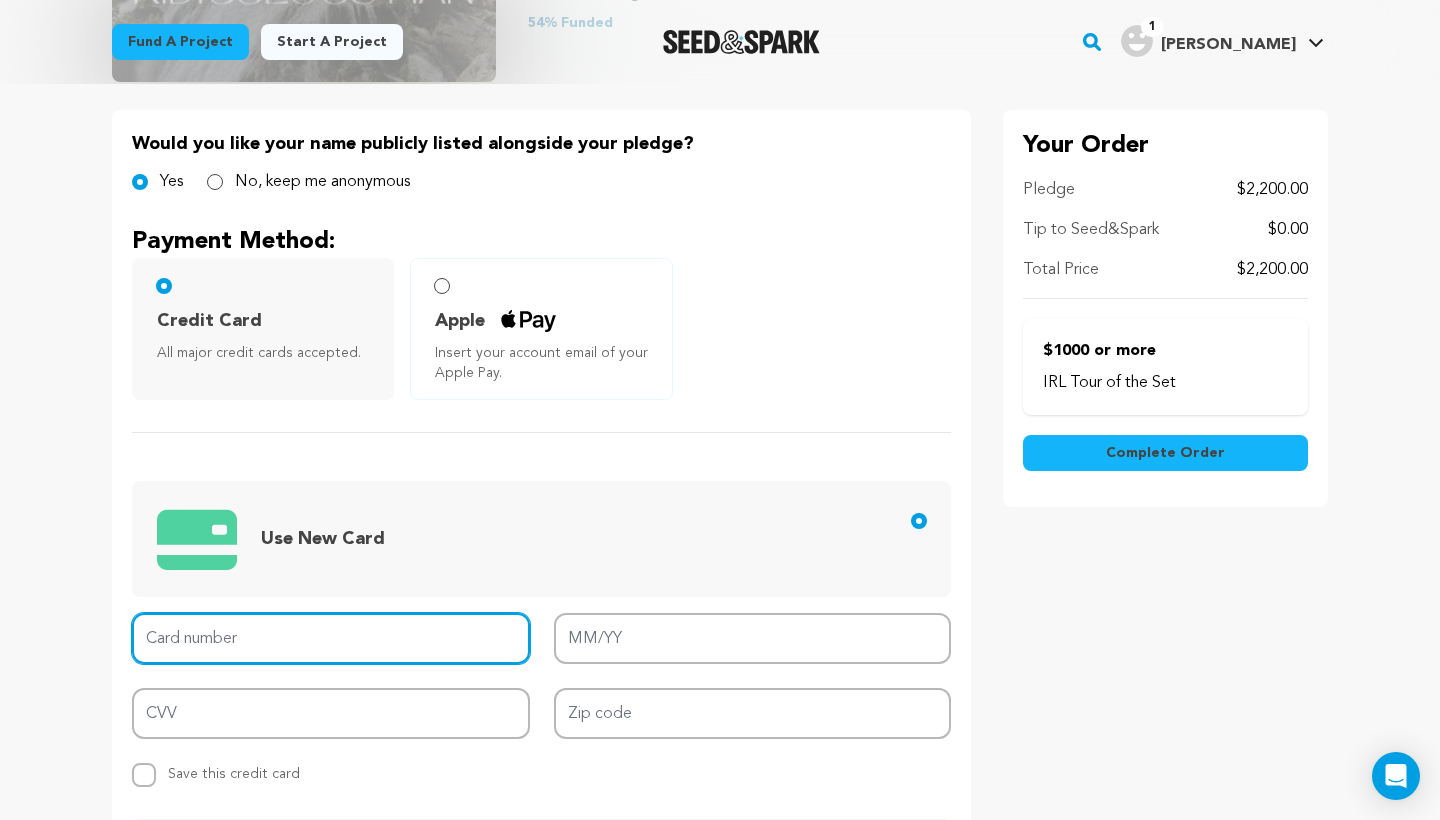 click on "Card number" at bounding box center [331, 638] 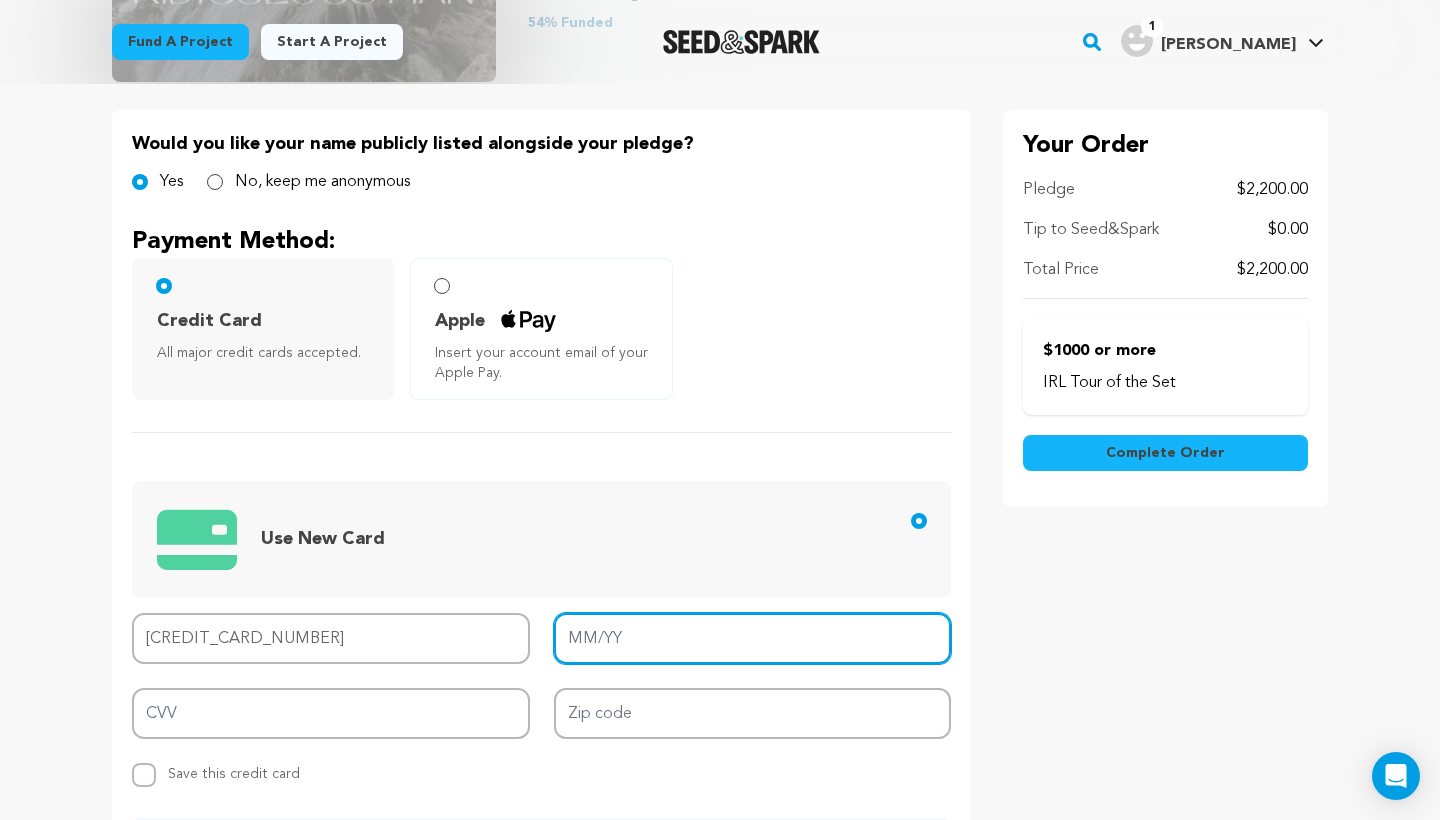 type on "4239 0800 0530 4834" 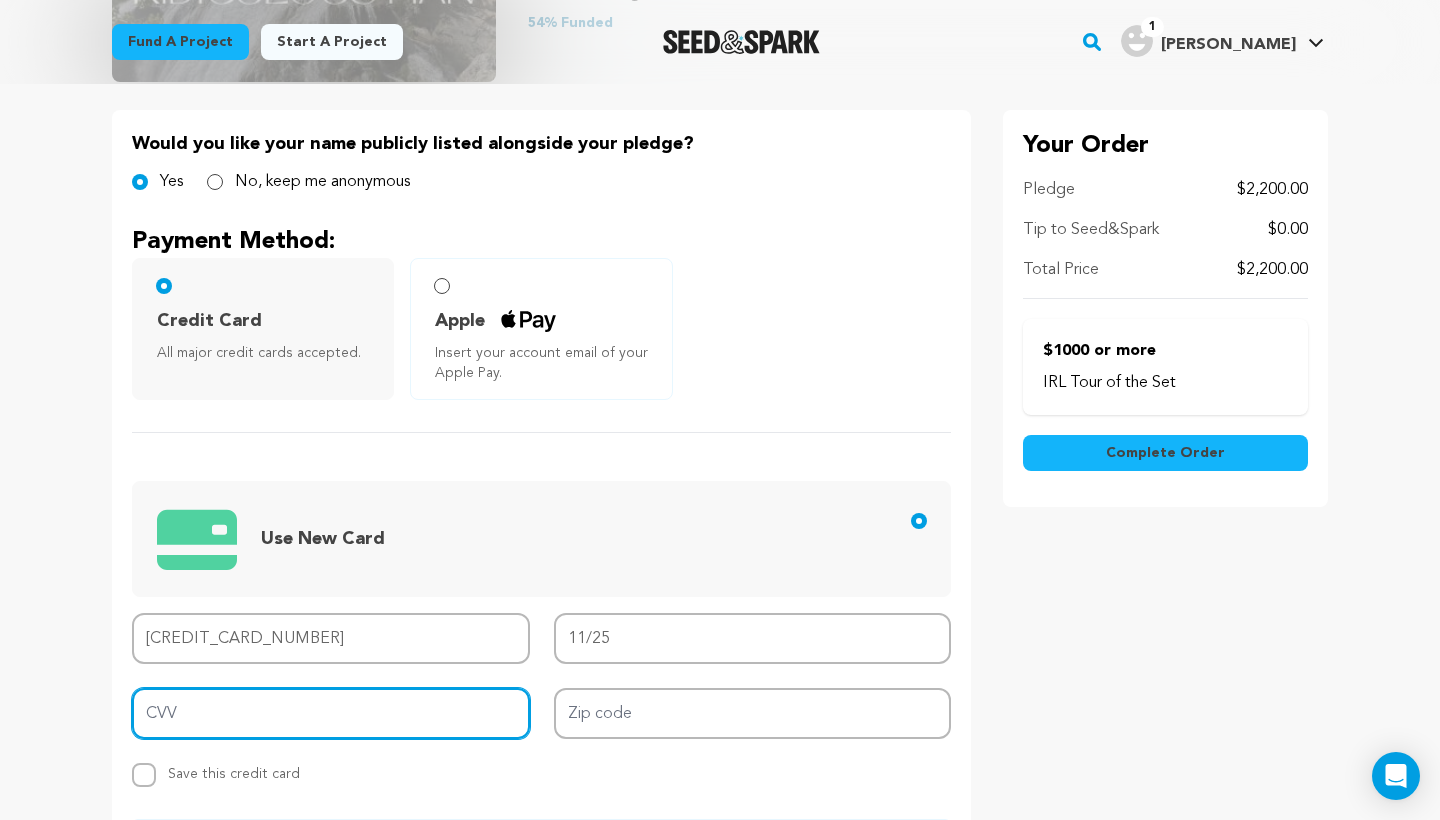 type on "716" 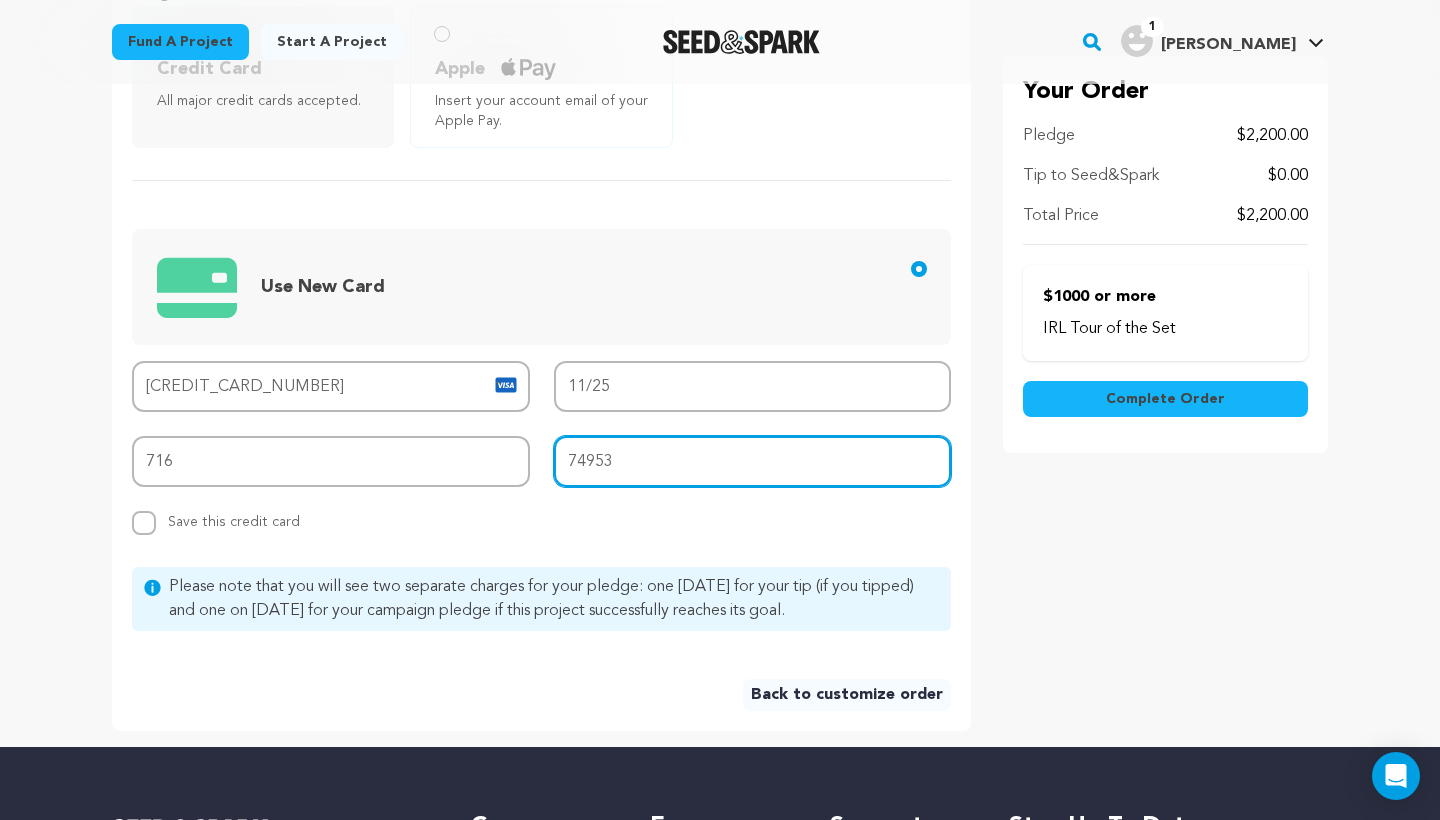 scroll, scrollTop: 661, scrollLeft: 0, axis: vertical 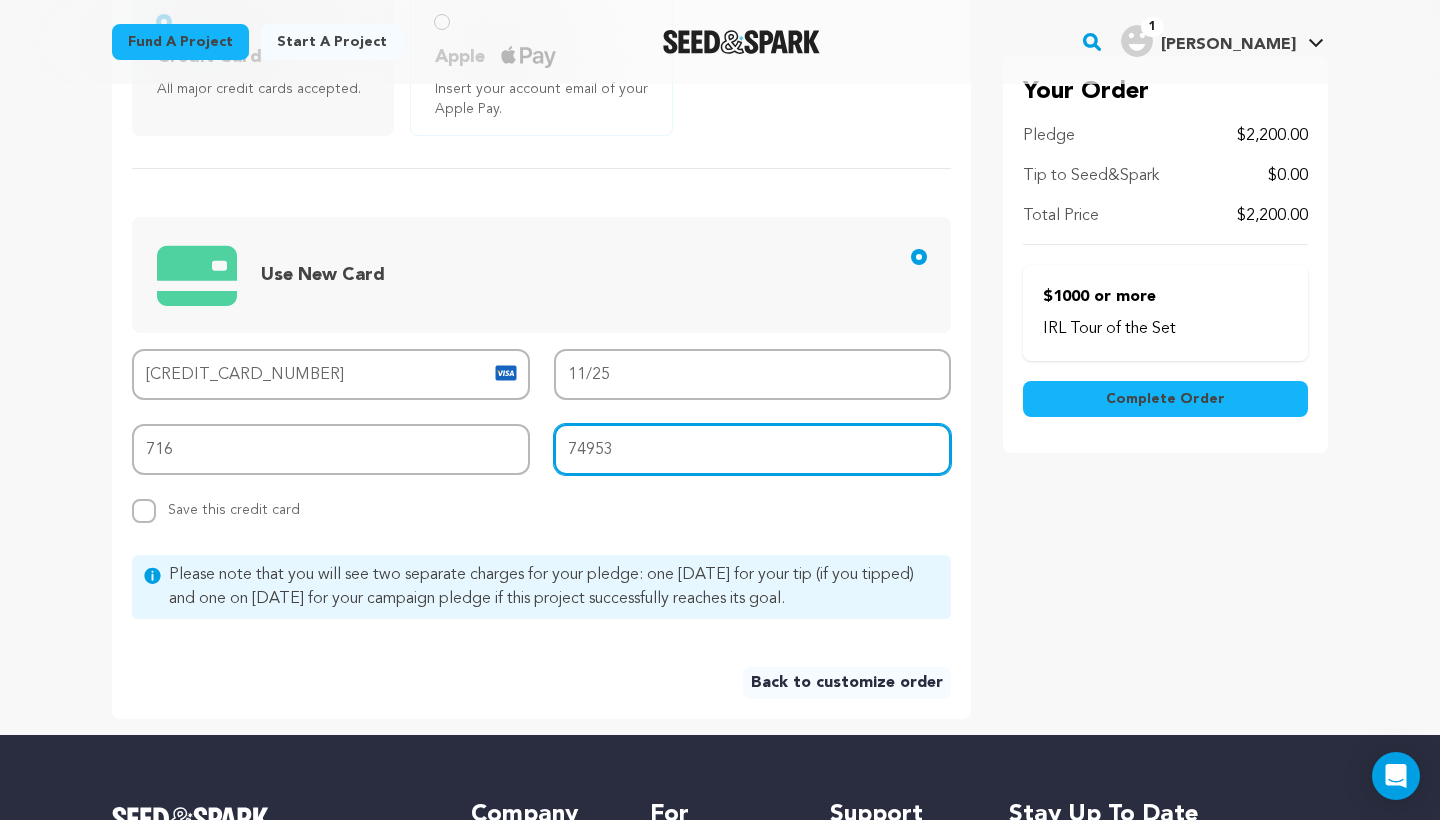 type on "74953" 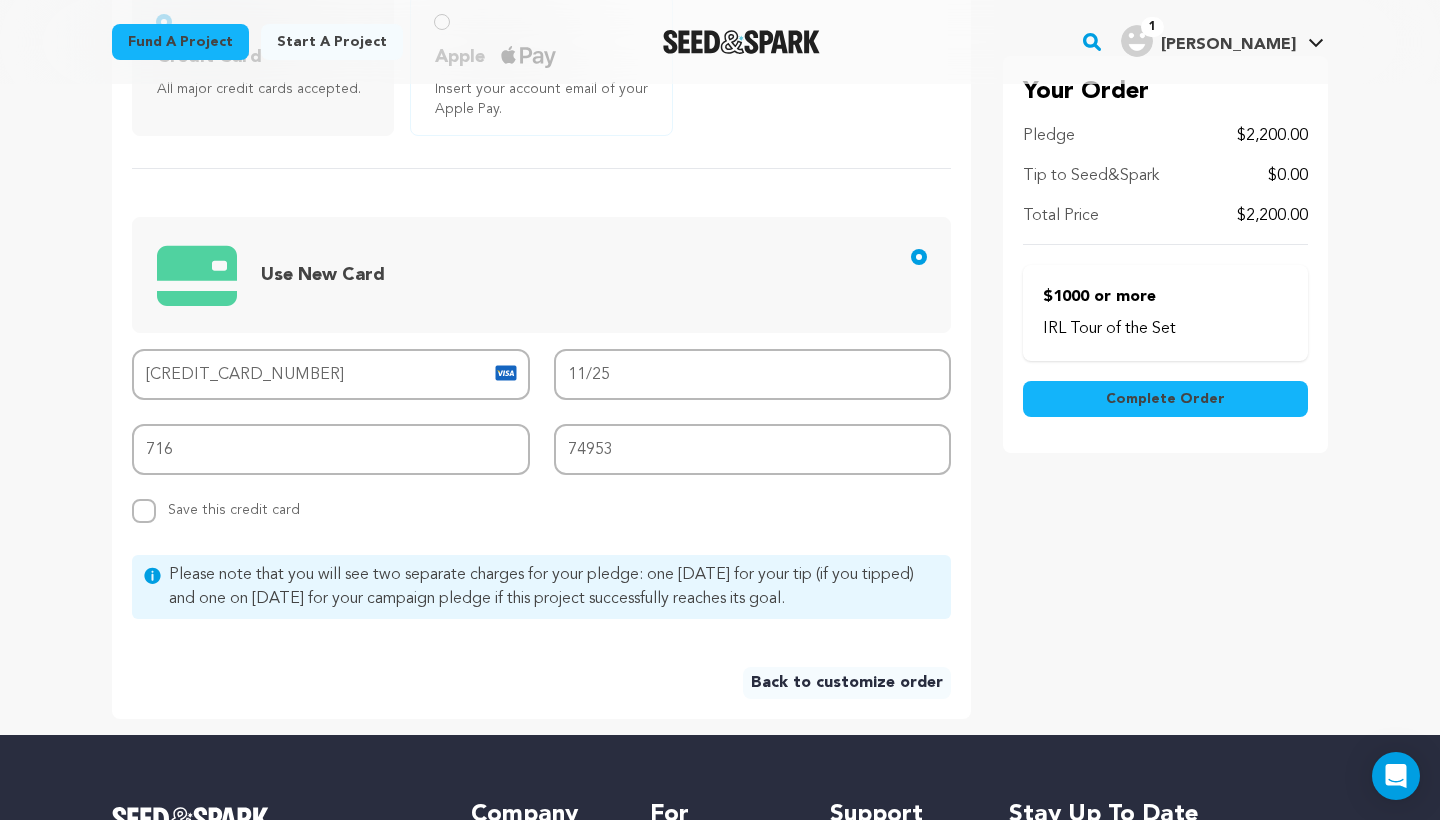 click on "Complete Order" at bounding box center (1165, 399) 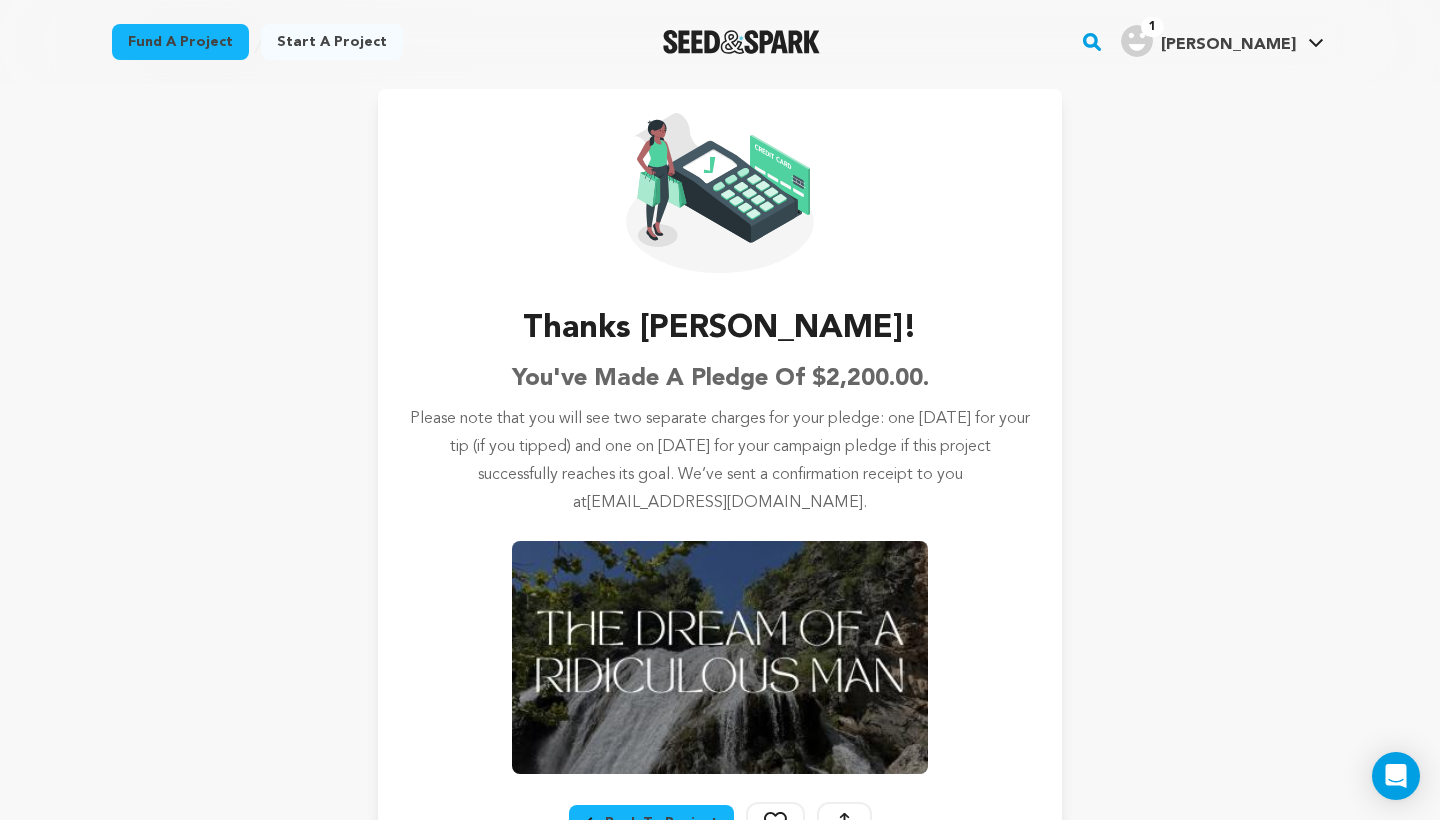 scroll, scrollTop: 86, scrollLeft: 0, axis: vertical 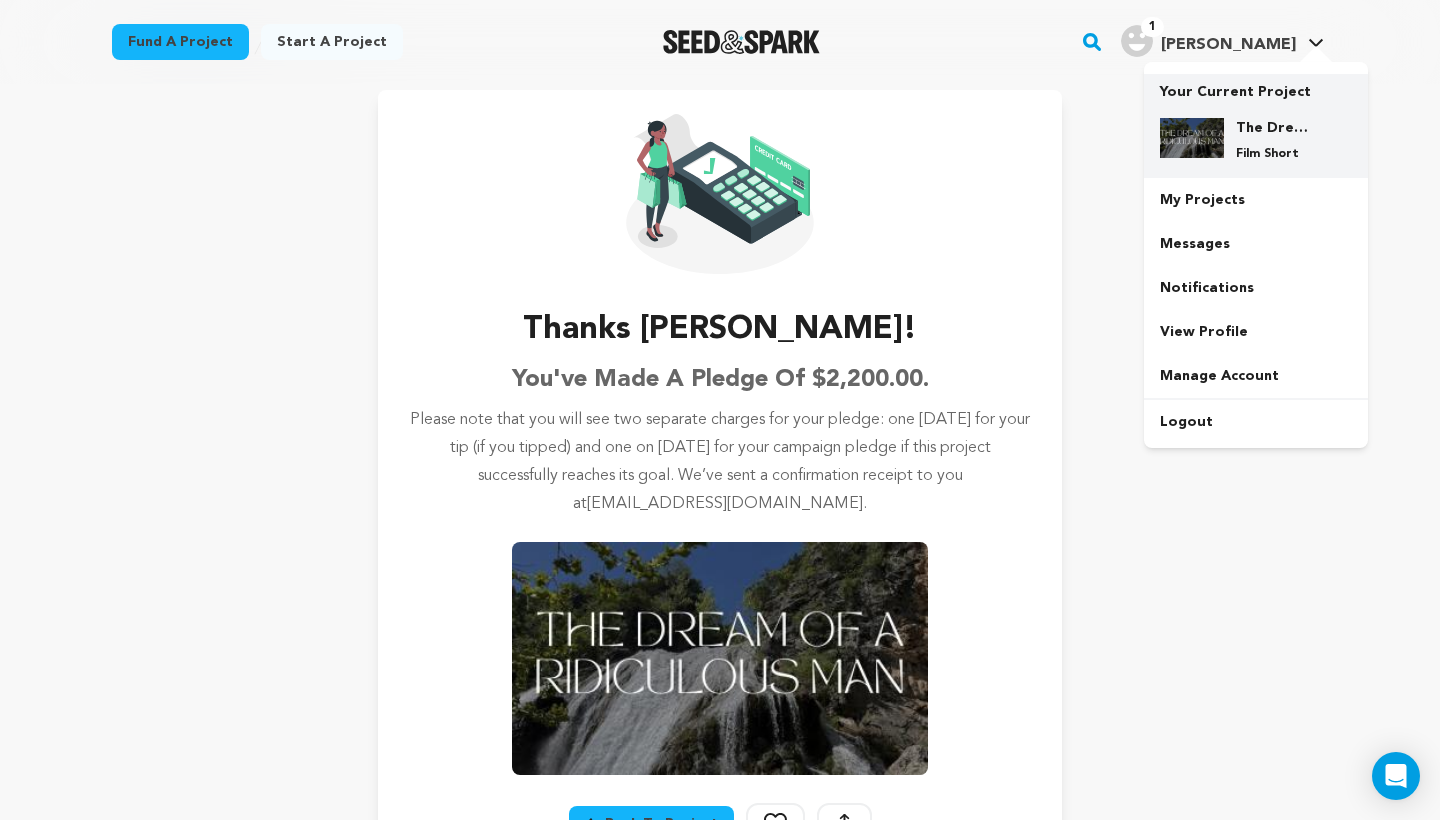 click on "The Dream of a Ridiculous Man
Film Short" at bounding box center [1256, 140] 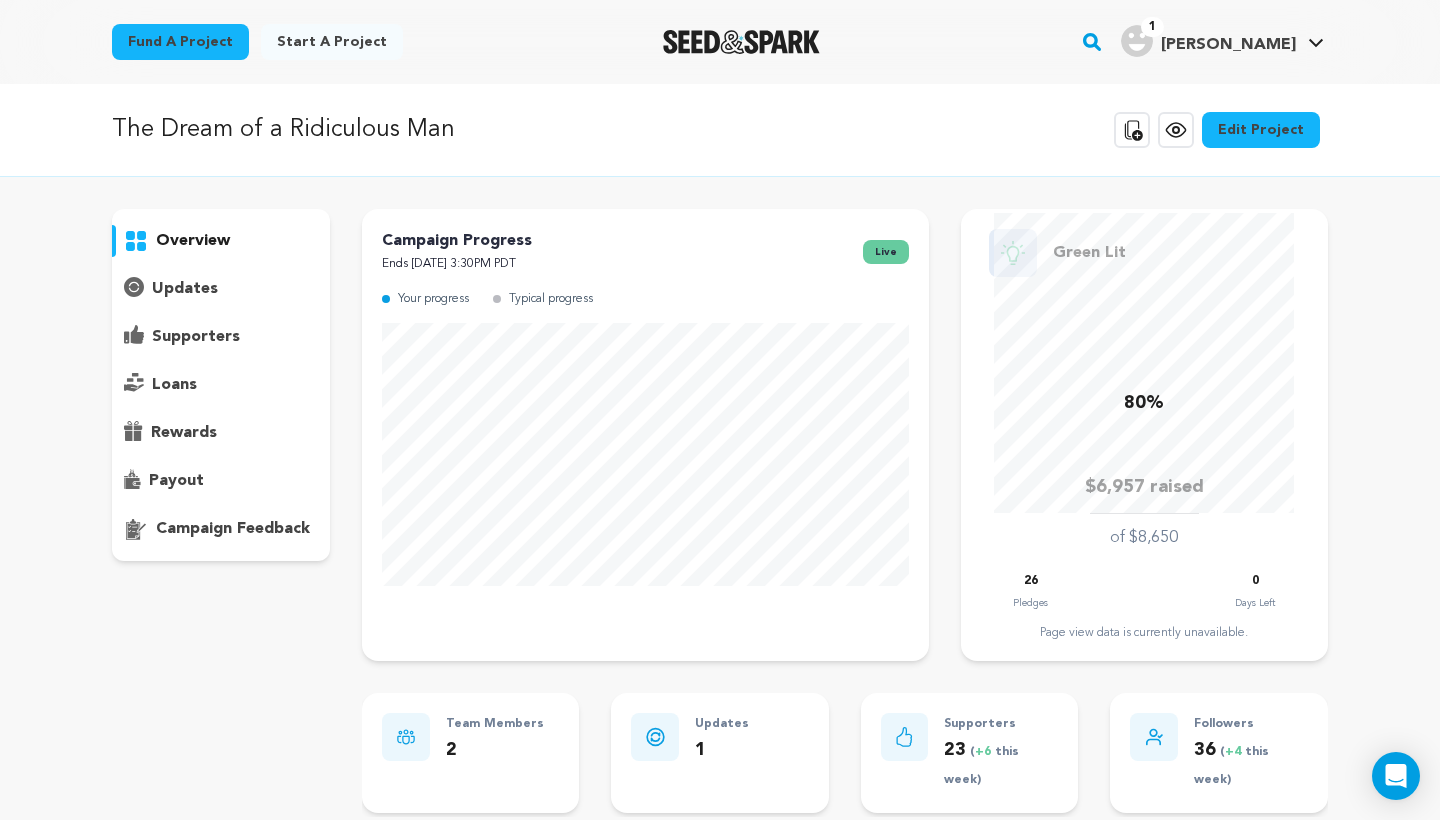 scroll, scrollTop: 0, scrollLeft: 0, axis: both 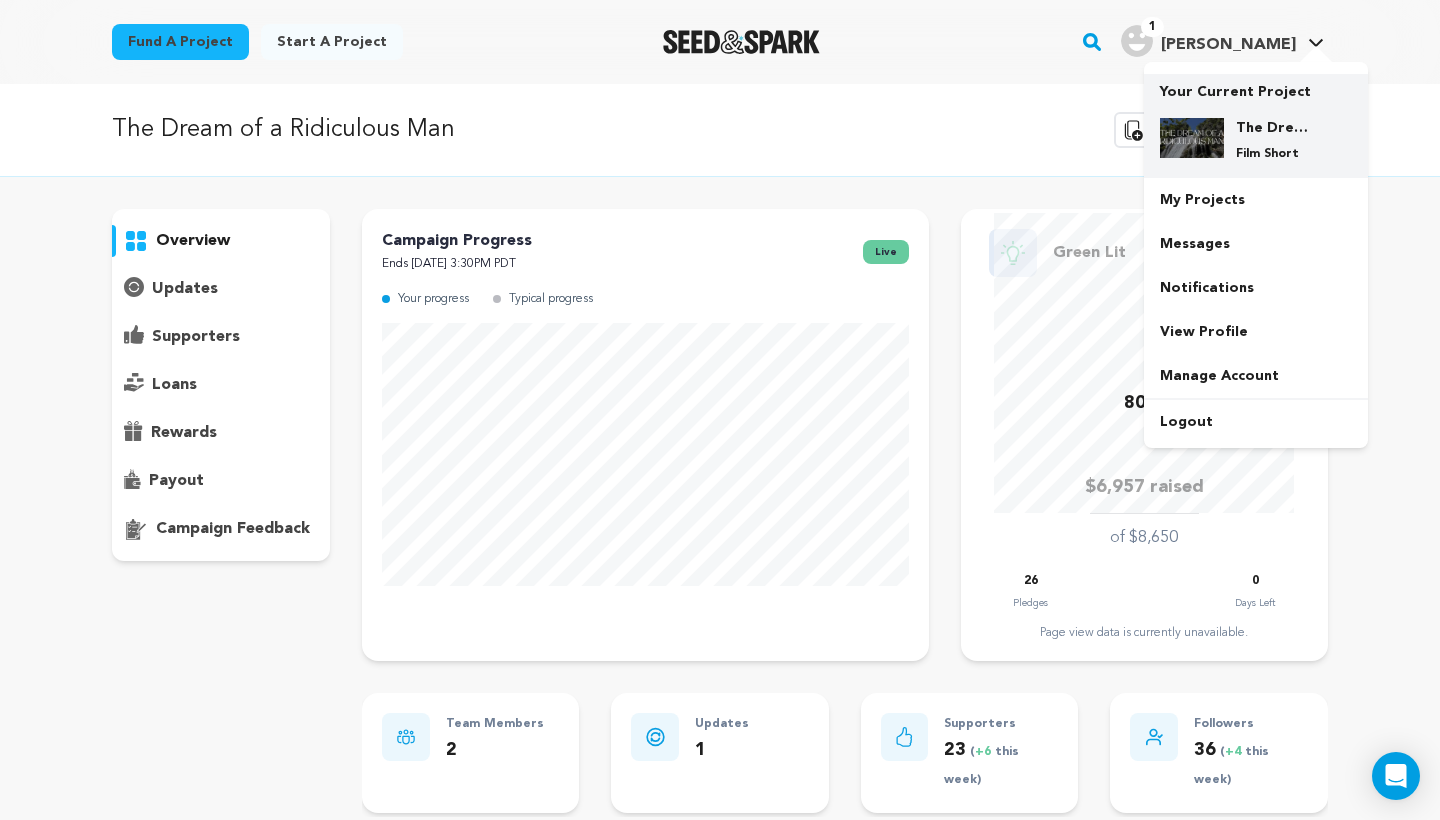 click on "Your Current
Project" at bounding box center (1256, 88) 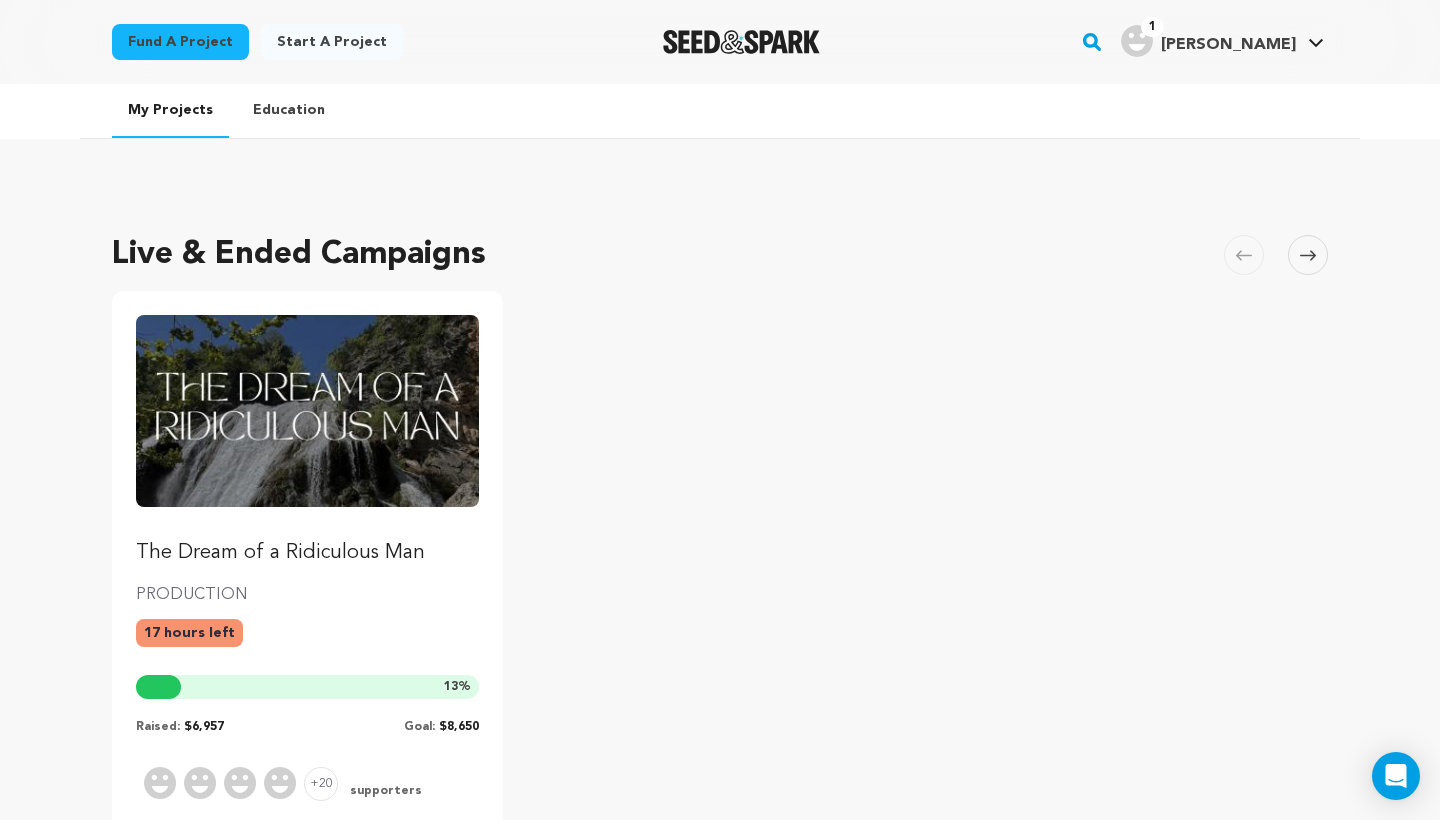 scroll, scrollTop: 0, scrollLeft: 0, axis: both 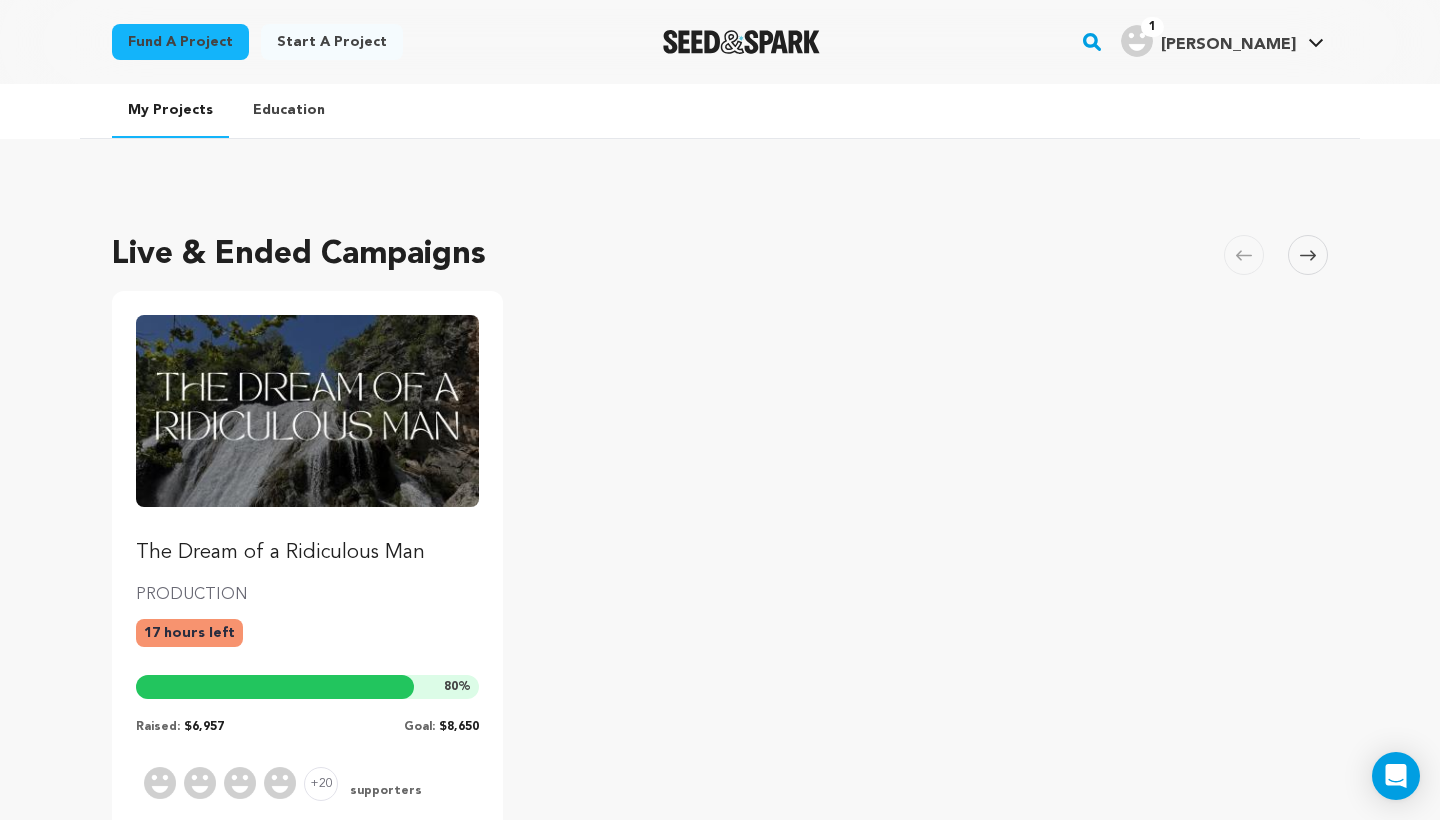 click on "The Dream of a Ridiculous Man" at bounding box center [307, 553] 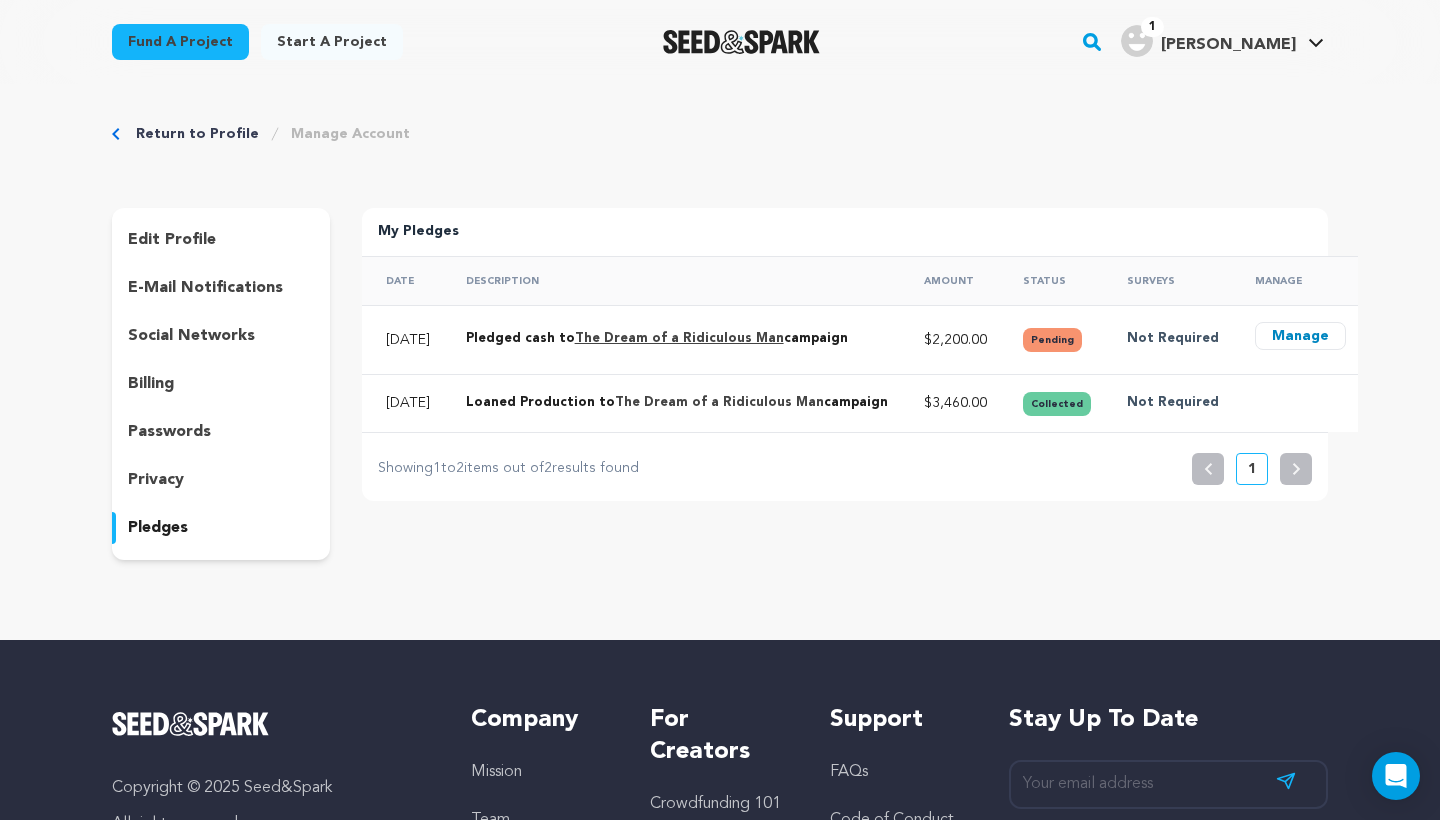 scroll, scrollTop: 0, scrollLeft: 0, axis: both 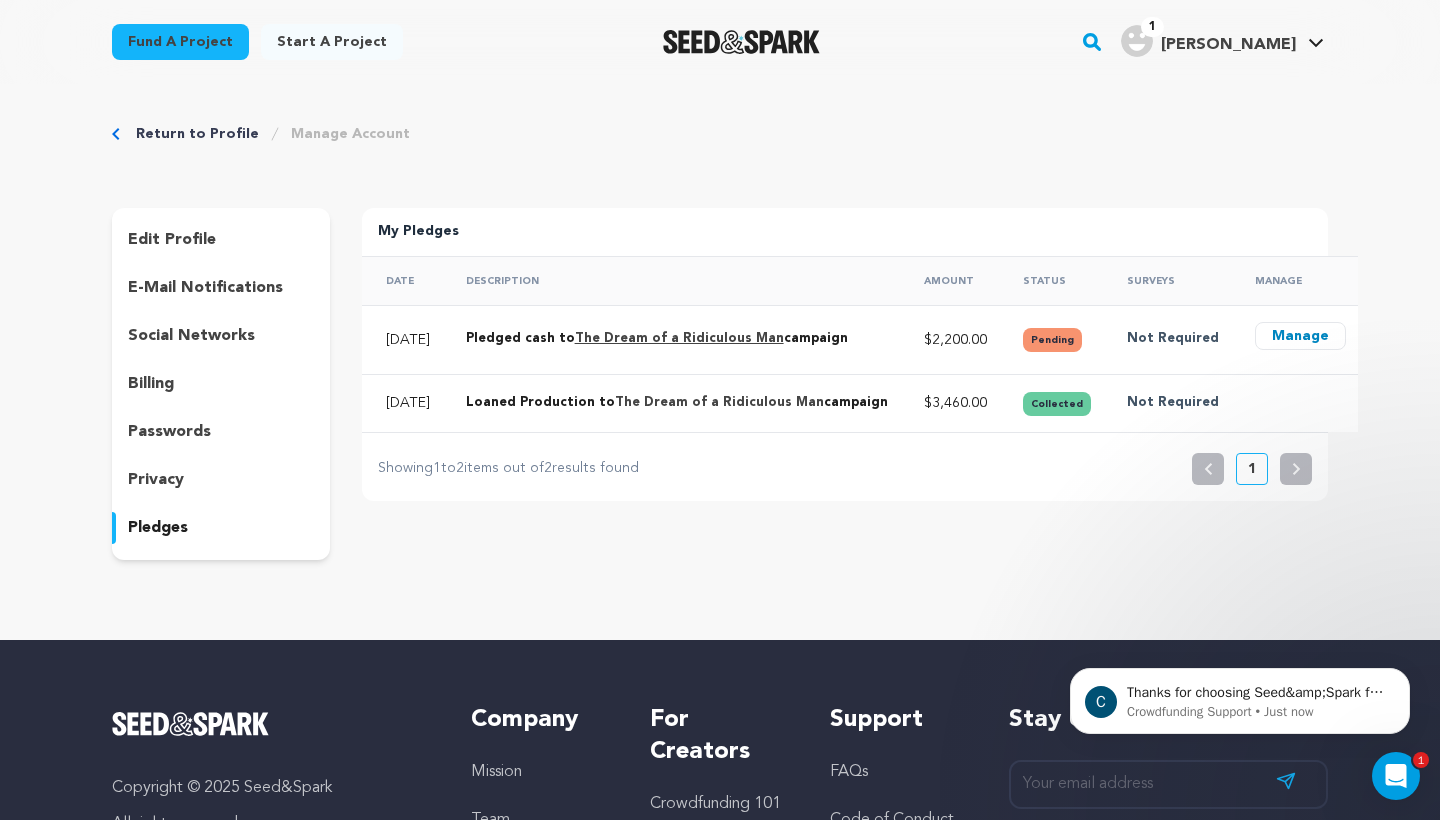 click on "Manage" at bounding box center [1300, 336] 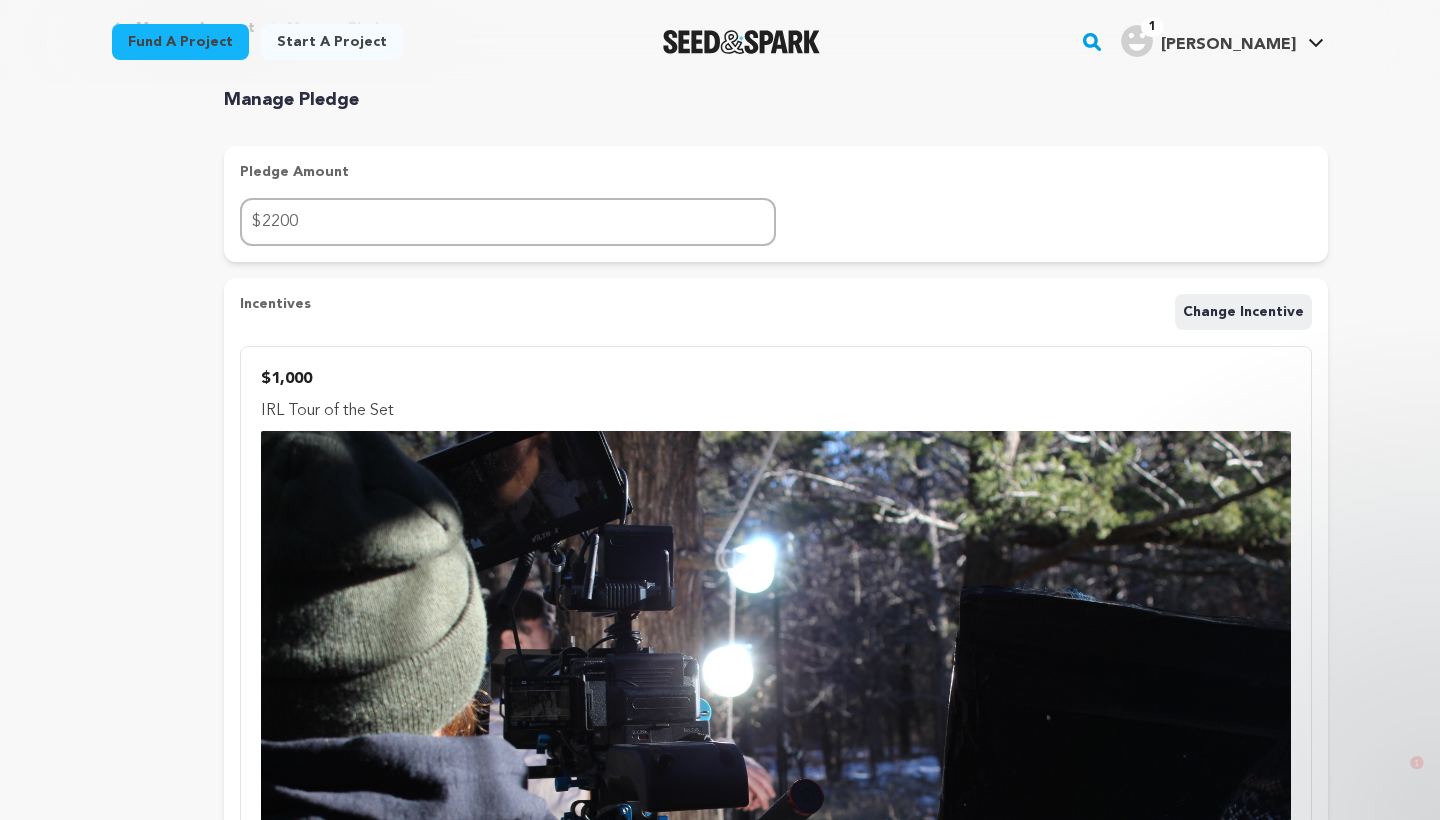 scroll, scrollTop: 168, scrollLeft: 0, axis: vertical 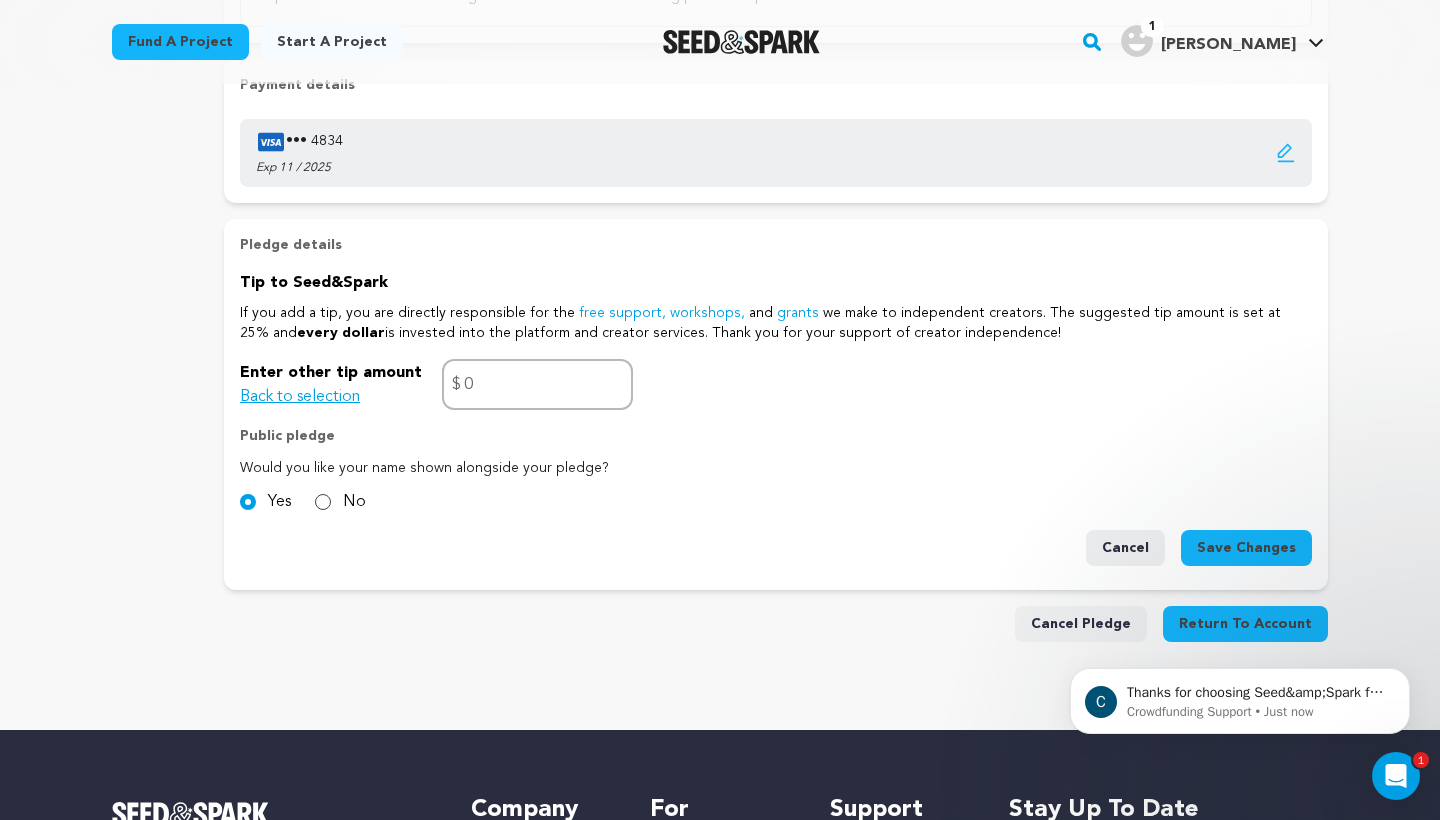 click on "No" at bounding box center [323, 502] 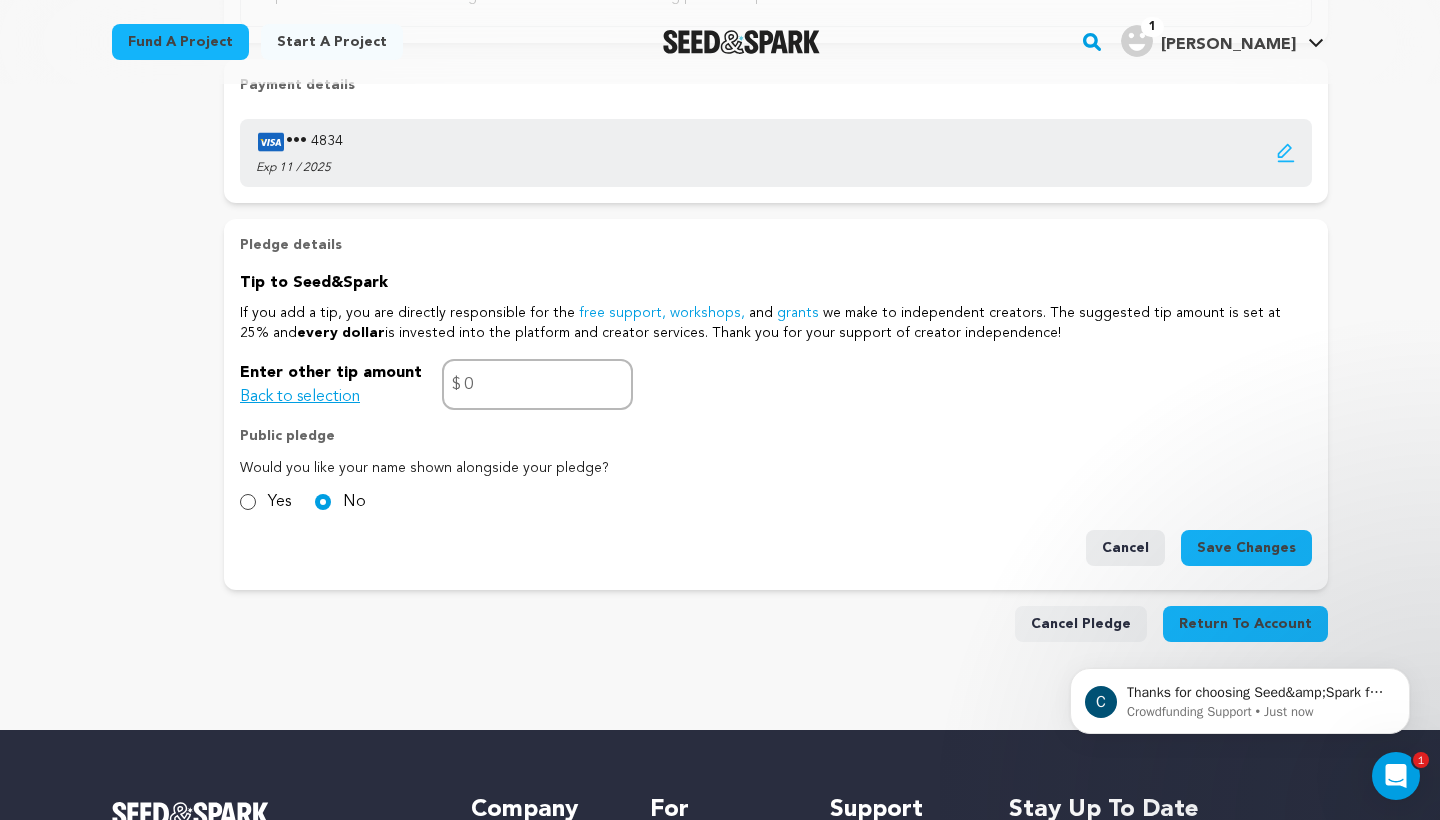 click on "Save Changes" at bounding box center (1246, 548) 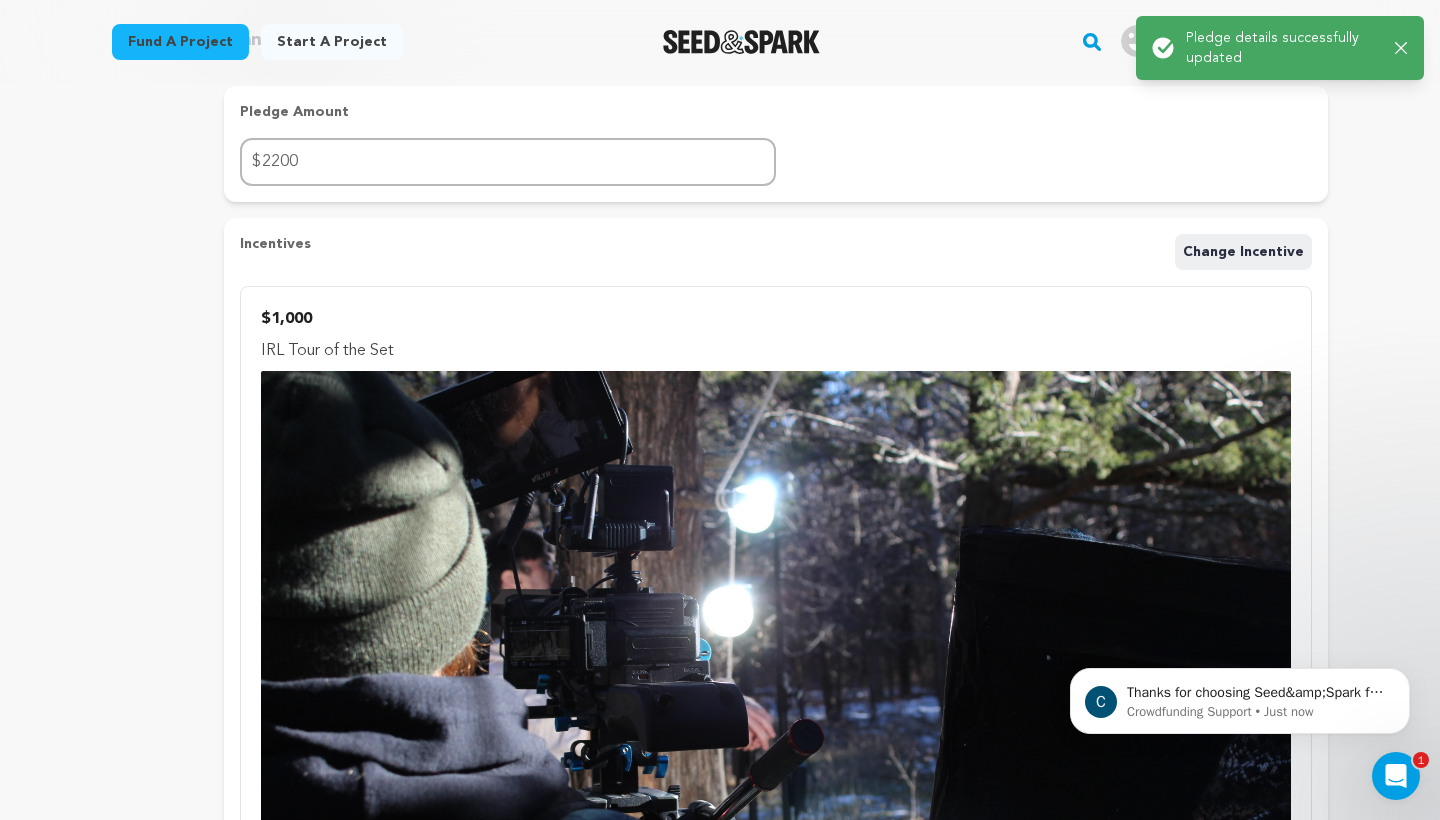 scroll, scrollTop: 0, scrollLeft: 0, axis: both 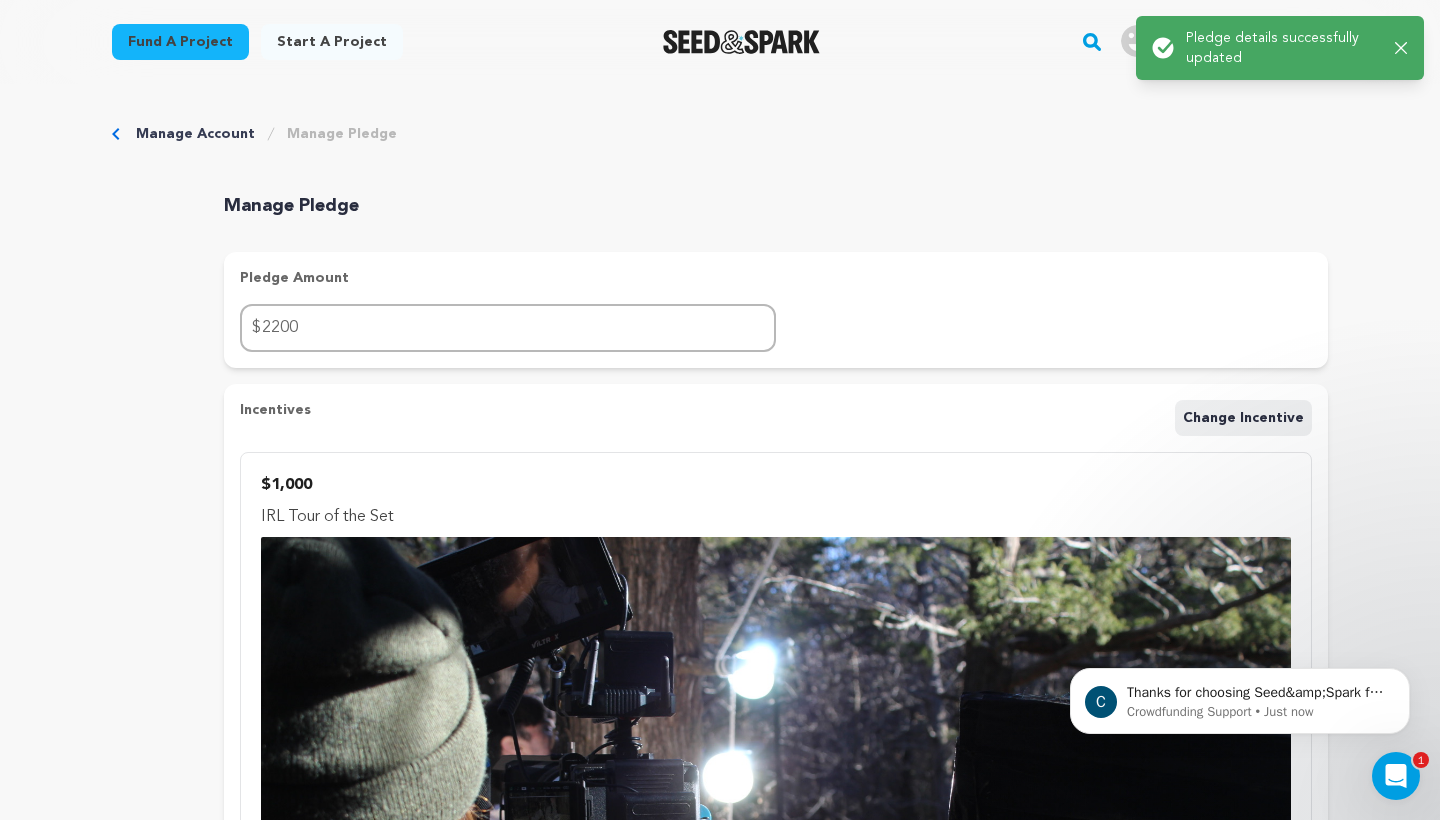 click on "Success:
Info:
Warning:
Error:
Pledge details successfully updated
Close notification" at bounding box center [1280, 48] 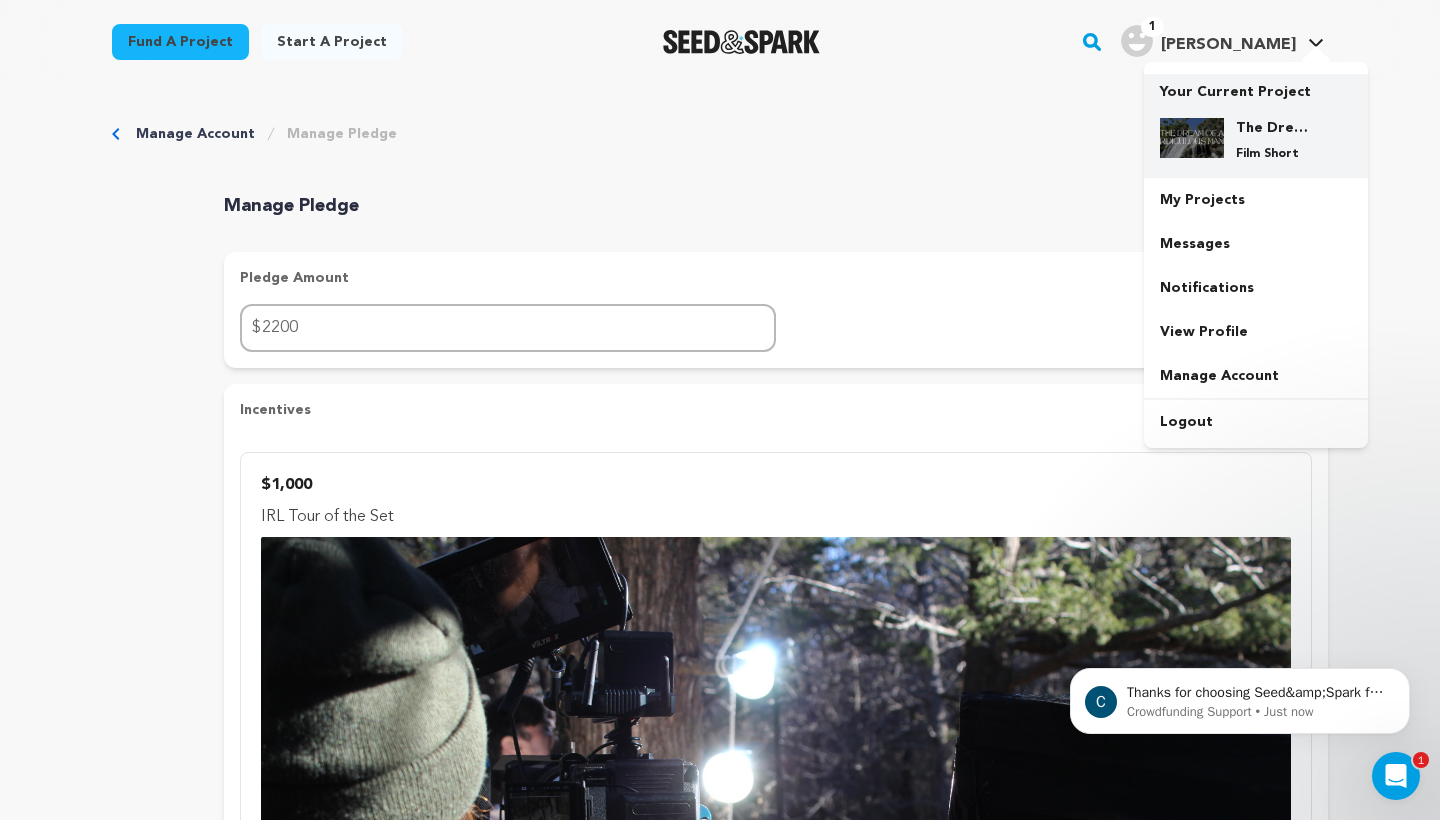 click on "The Dream of a Ridiculous Man
Film Short" at bounding box center (1256, 140) 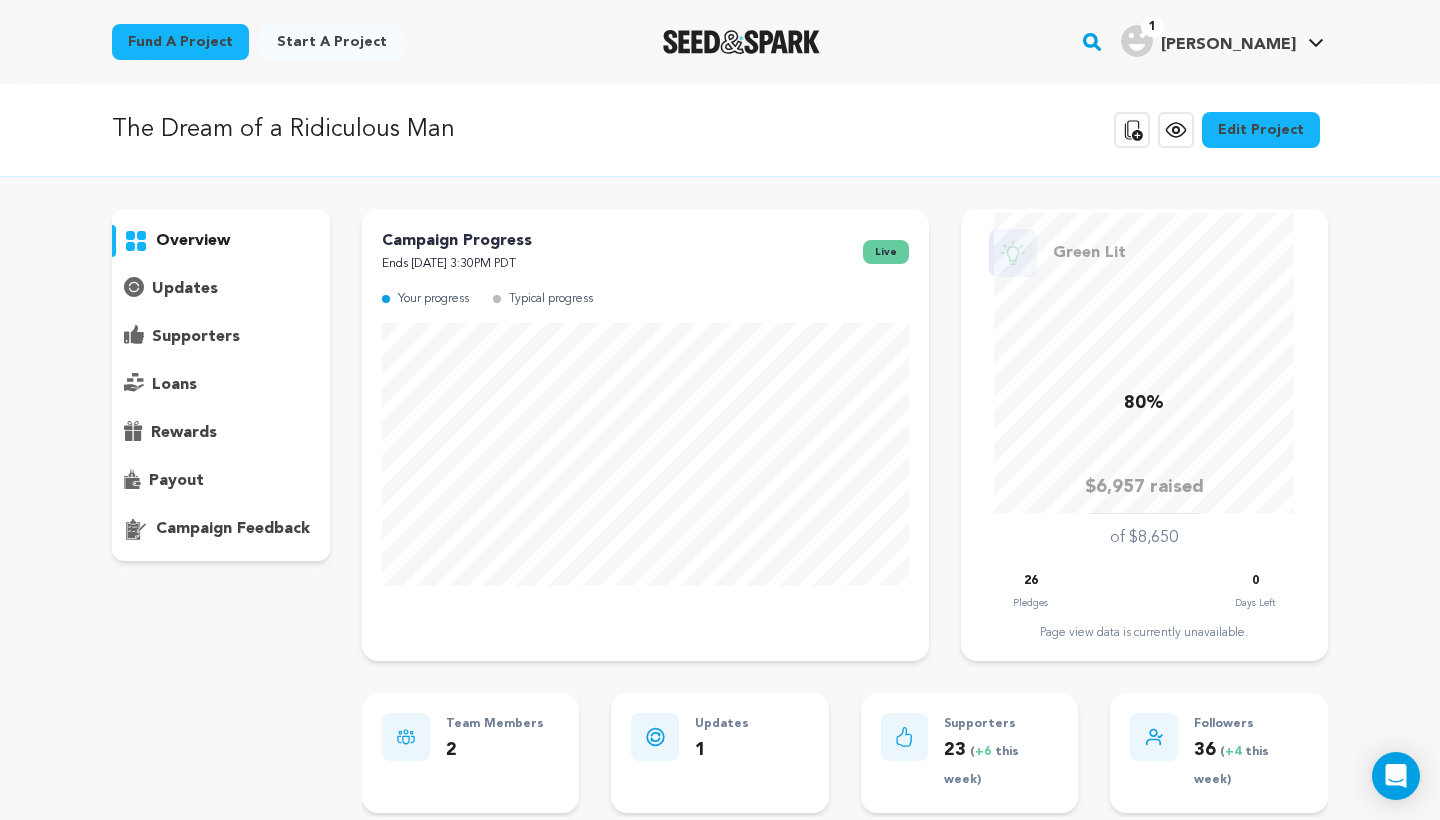 scroll, scrollTop: 0, scrollLeft: 0, axis: both 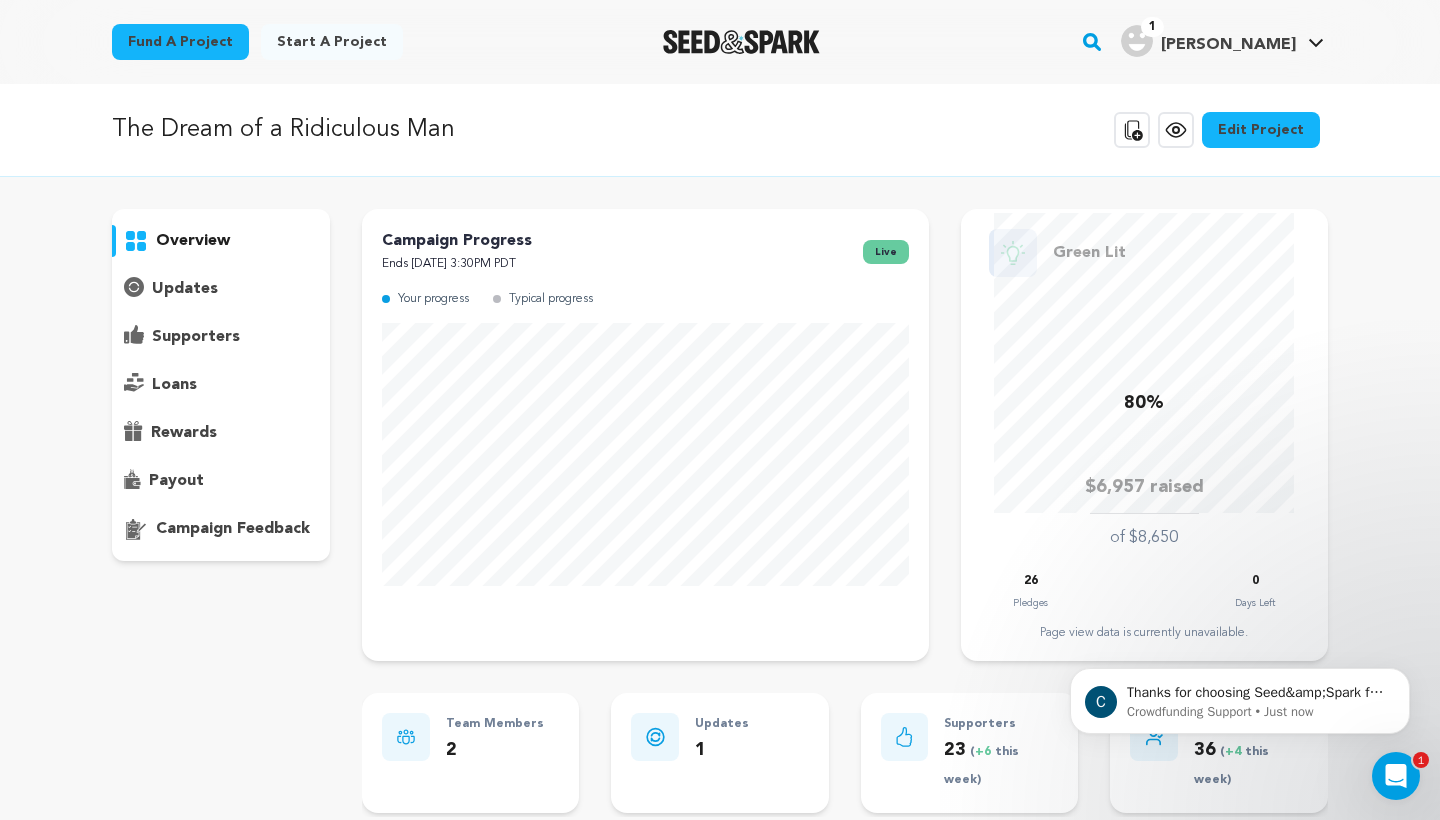 click on "payout" at bounding box center [221, 481] 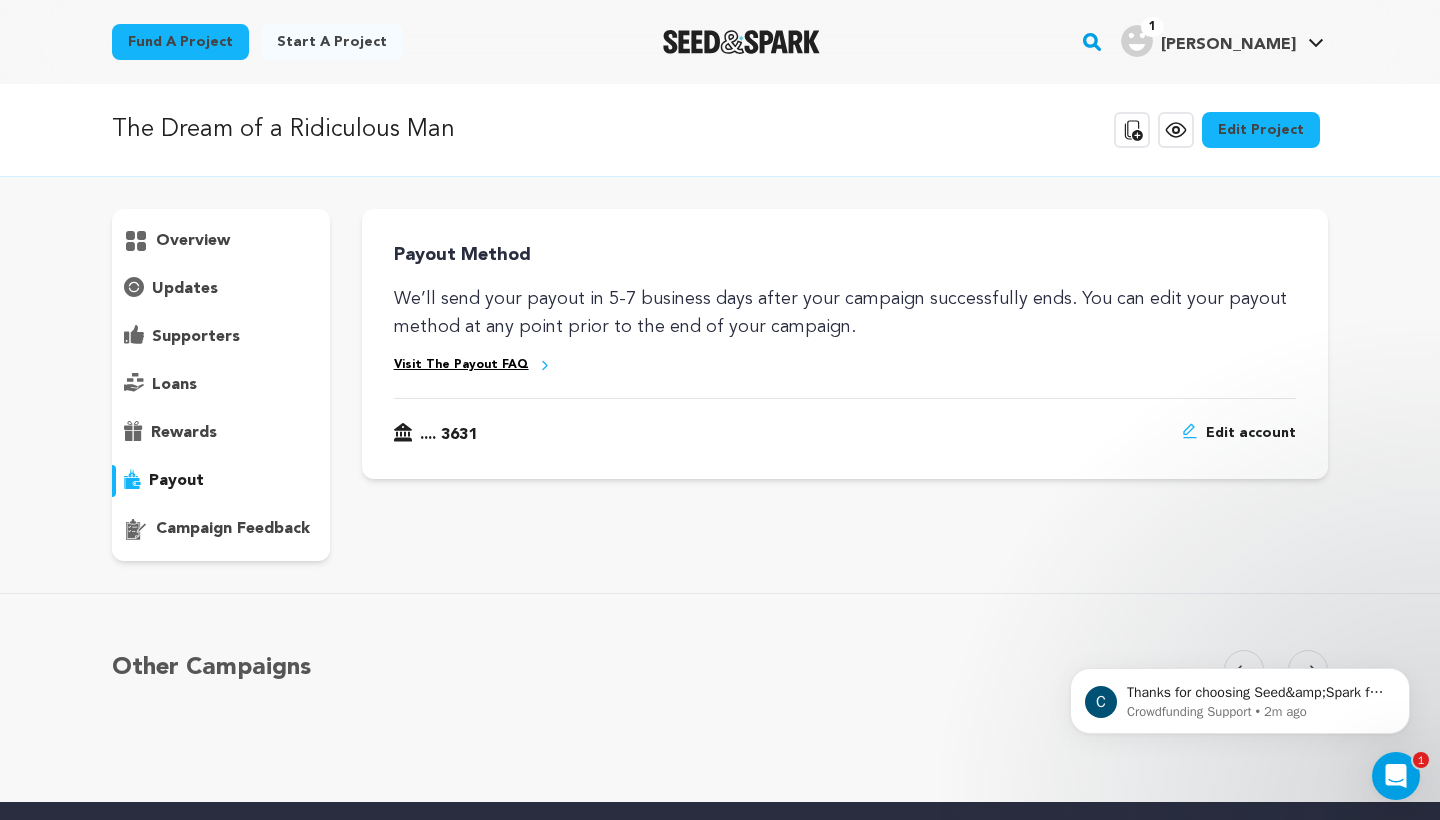 scroll, scrollTop: 0, scrollLeft: 0, axis: both 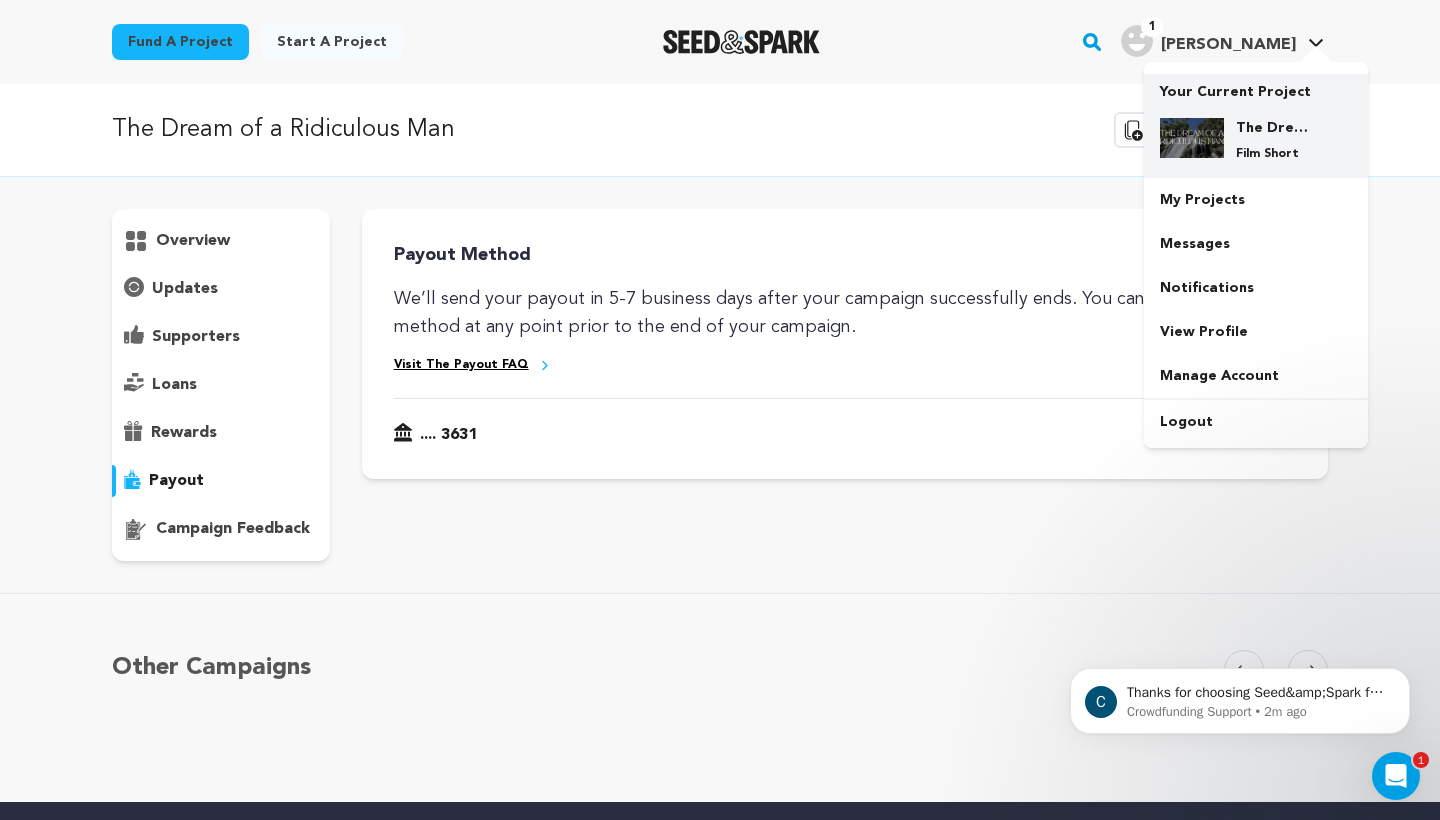 click at bounding box center [1192, 138] 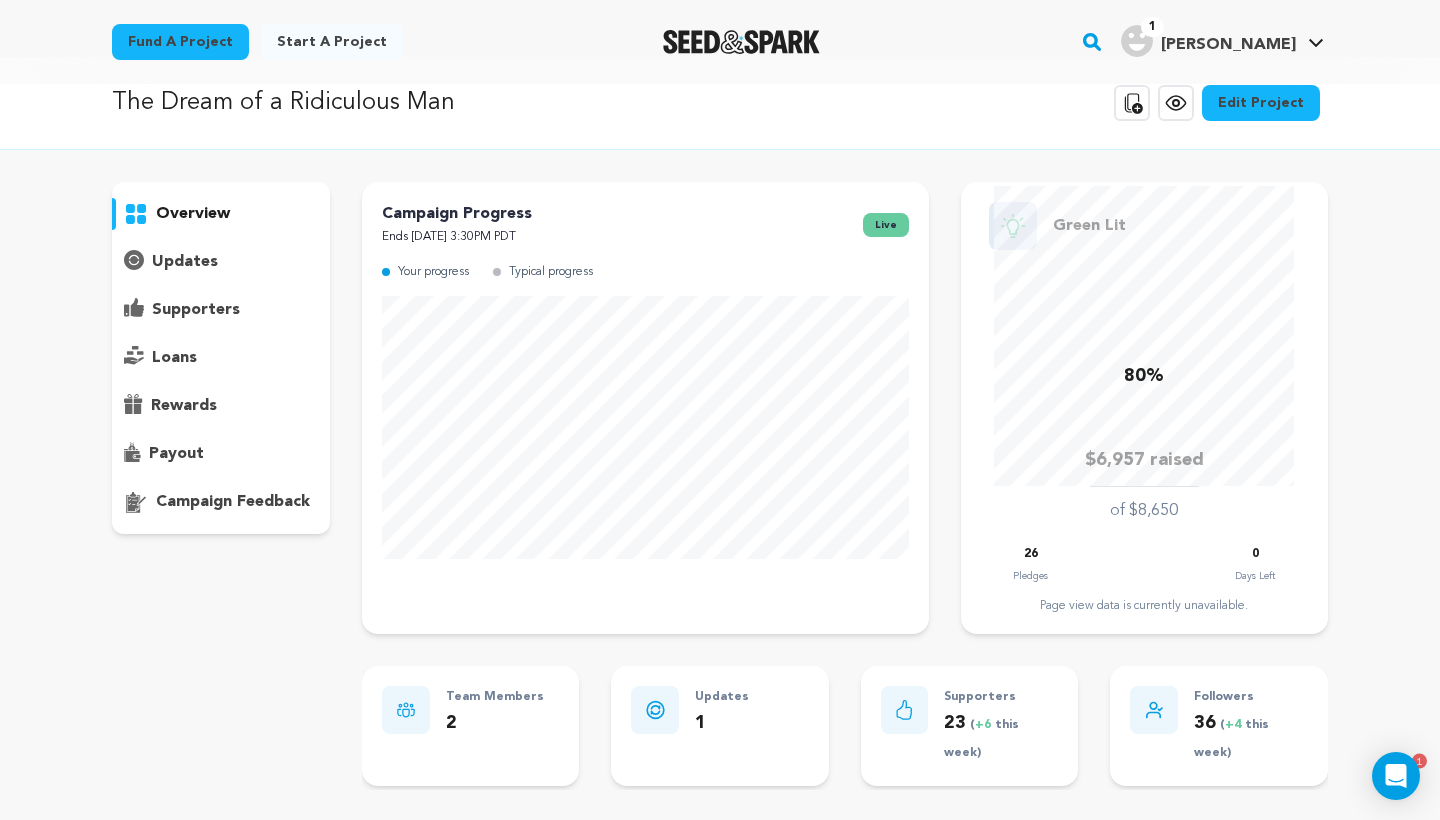 scroll, scrollTop: 31, scrollLeft: 0, axis: vertical 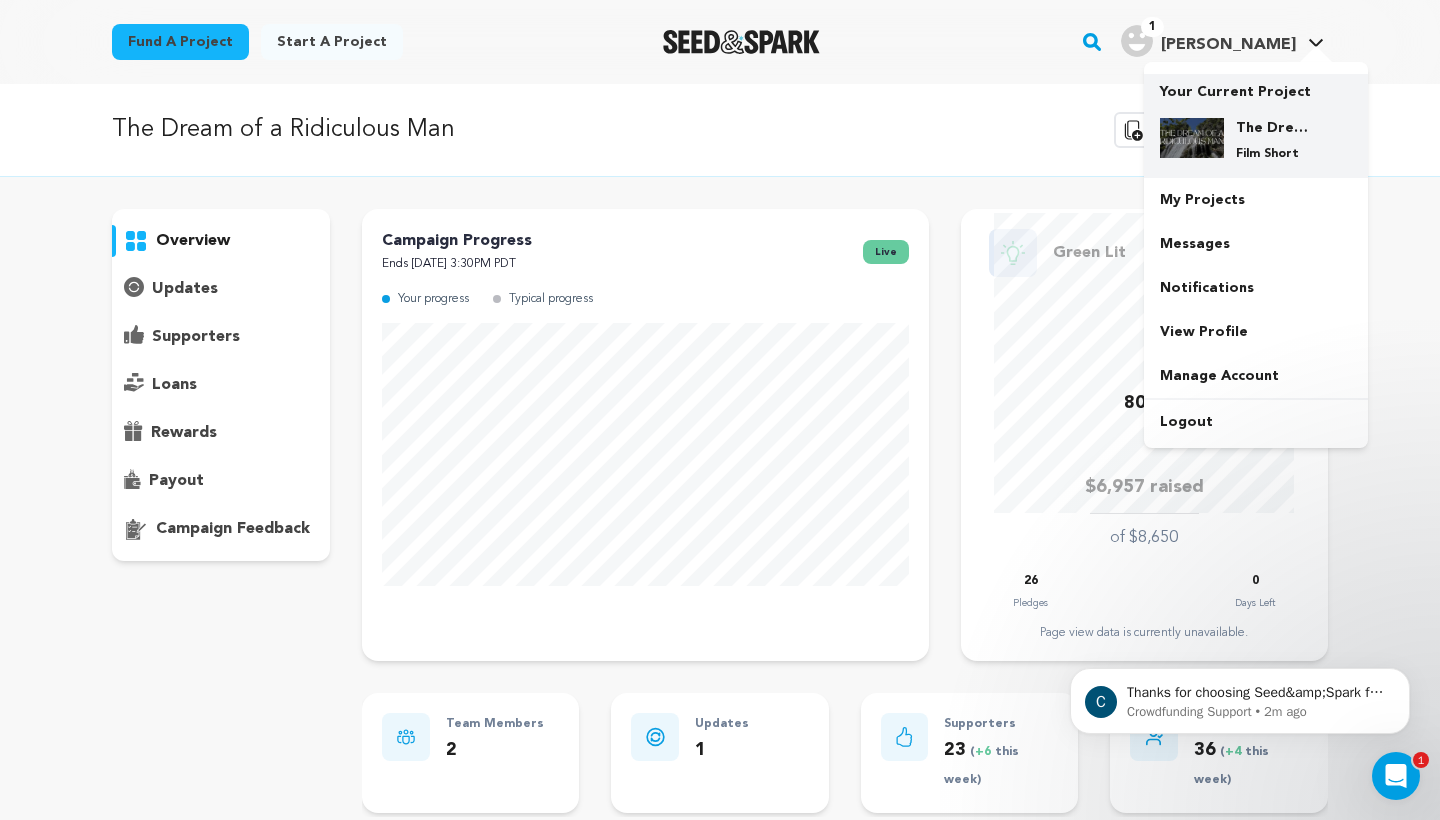 click on "The Dream of a Ridiculous Man
Film Short" at bounding box center (1272, 140) 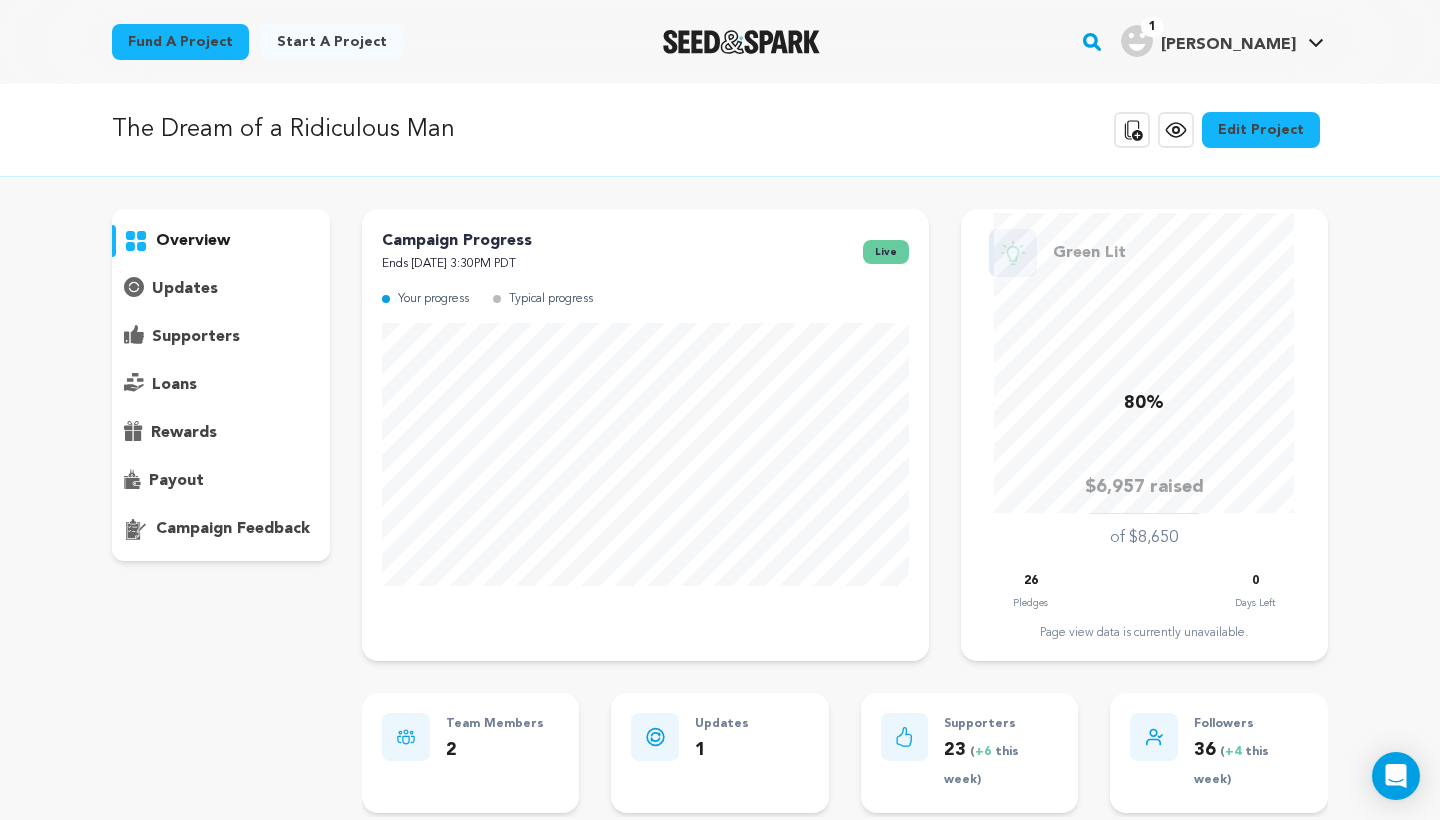 scroll, scrollTop: 0, scrollLeft: 0, axis: both 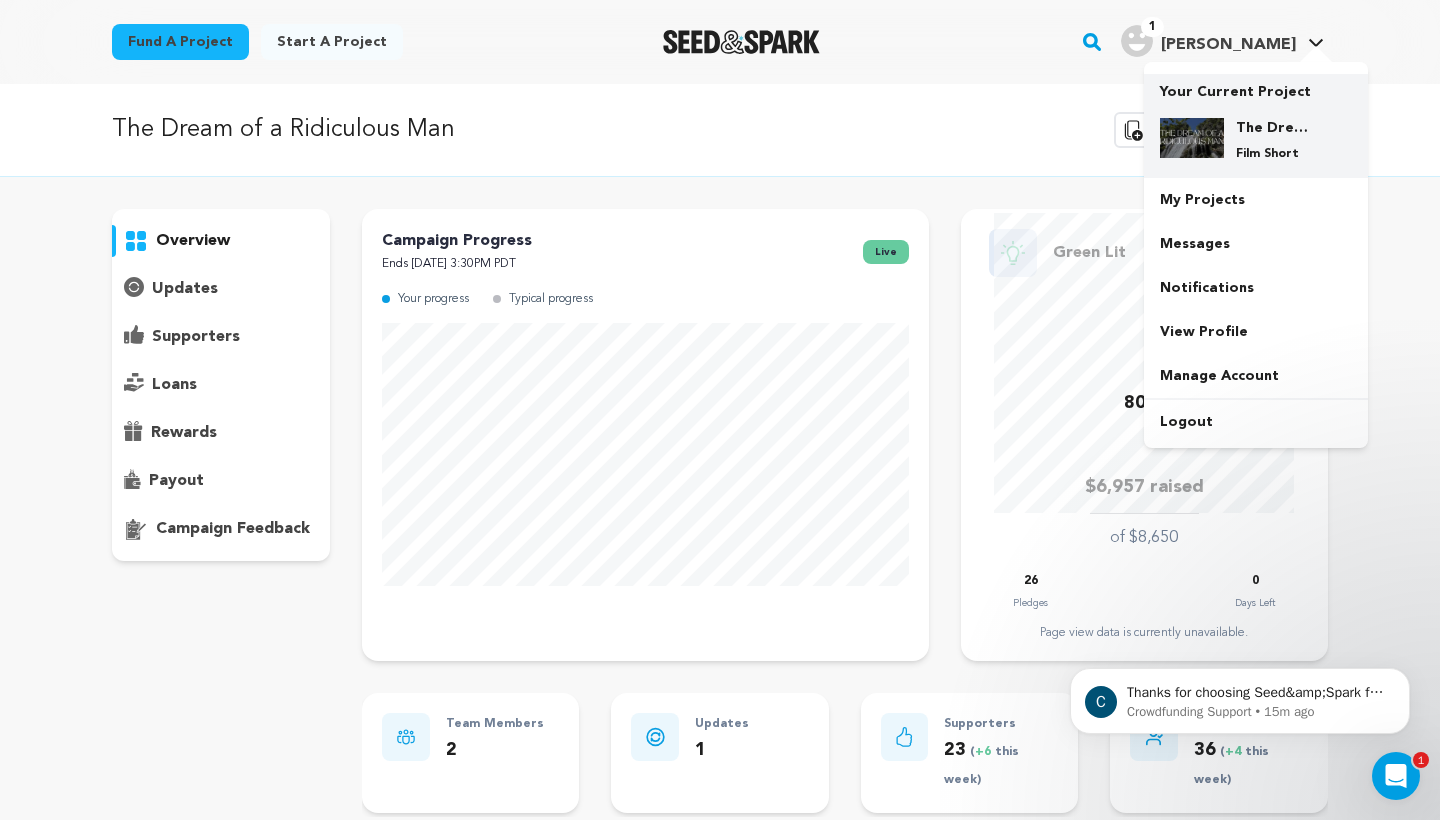 click on "The Dream of a Ridiculous Man" at bounding box center (1272, 128) 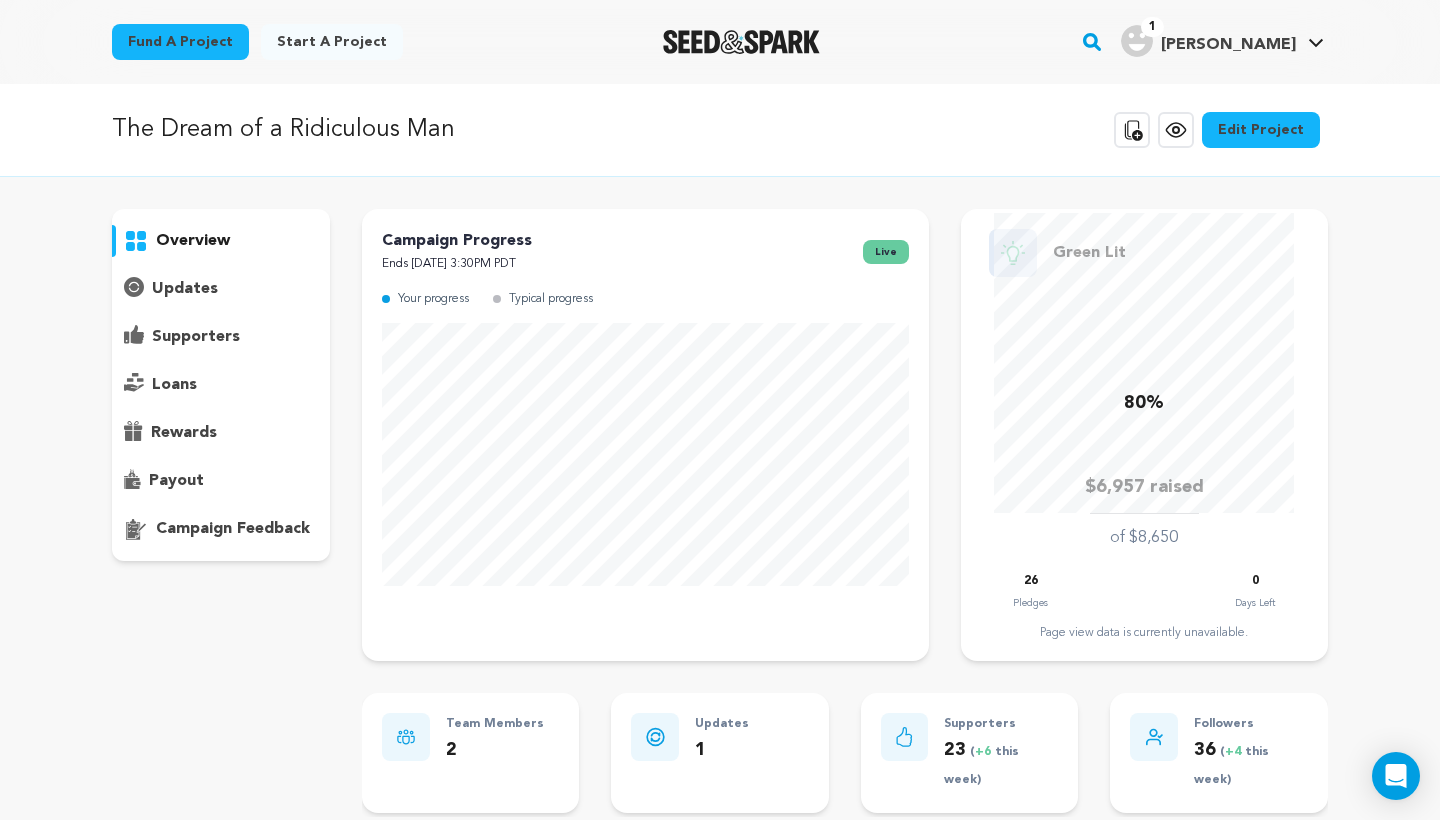 scroll, scrollTop: 0, scrollLeft: 0, axis: both 